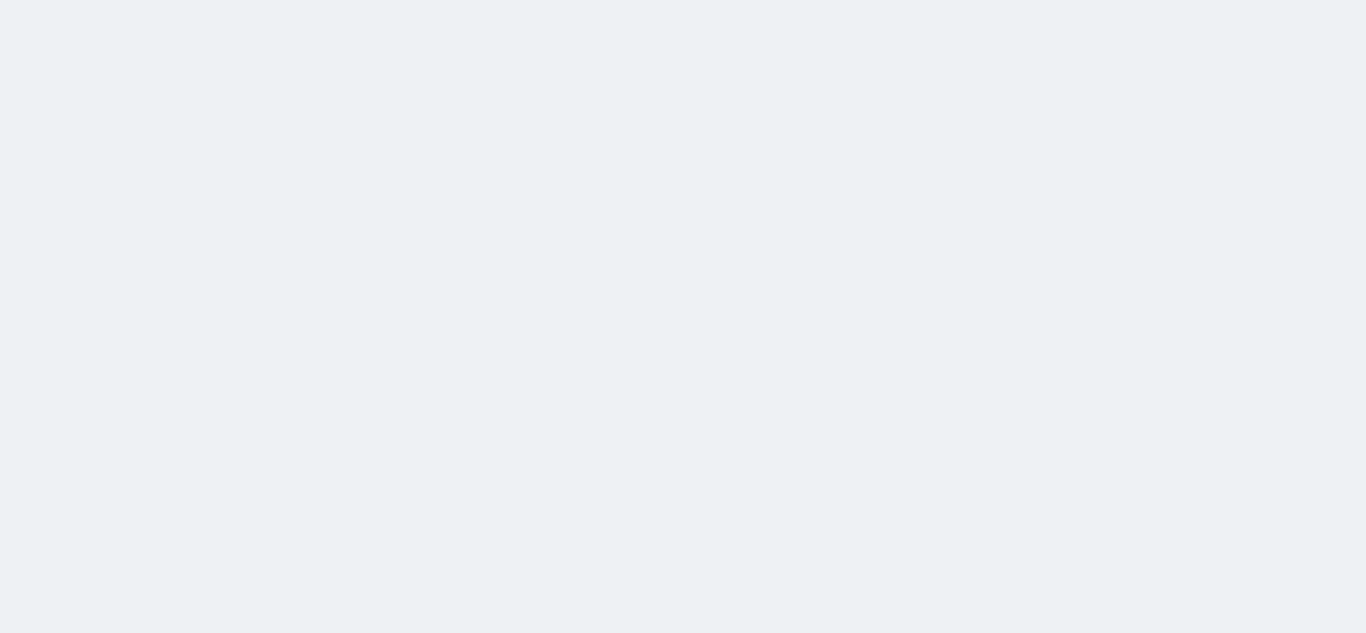 scroll, scrollTop: 0, scrollLeft: 0, axis: both 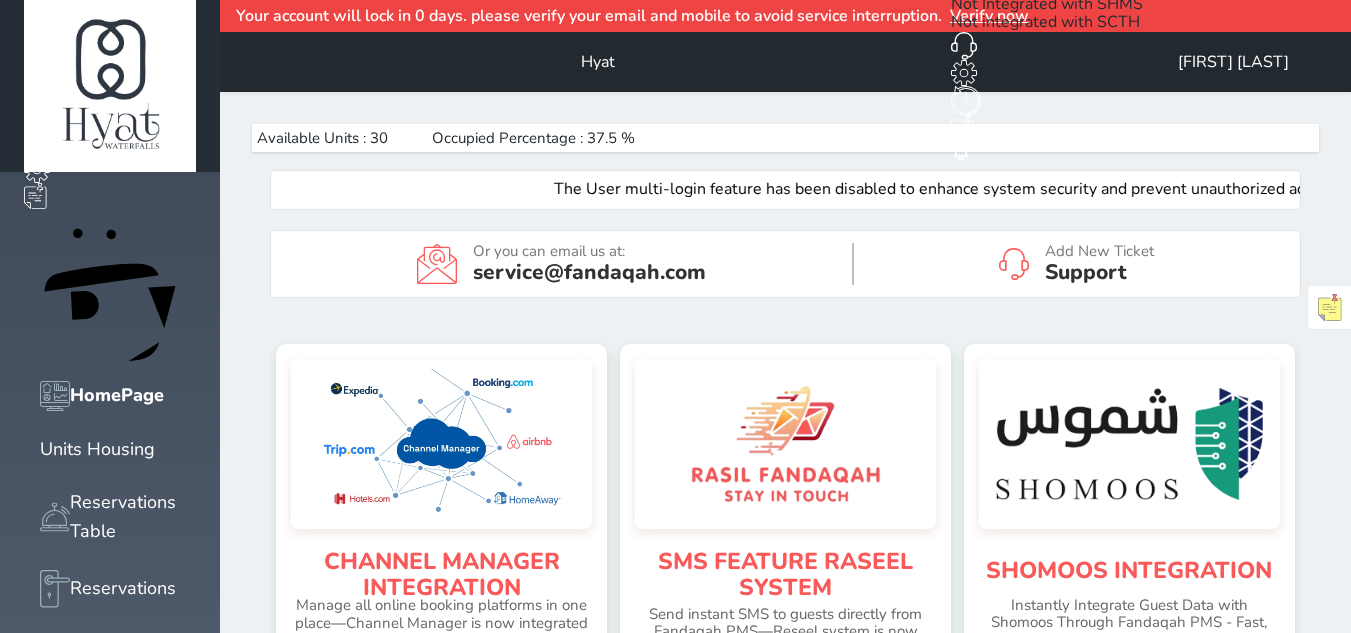 click on "[FIRST] [LAST]" at bounding box center [1233, 62] 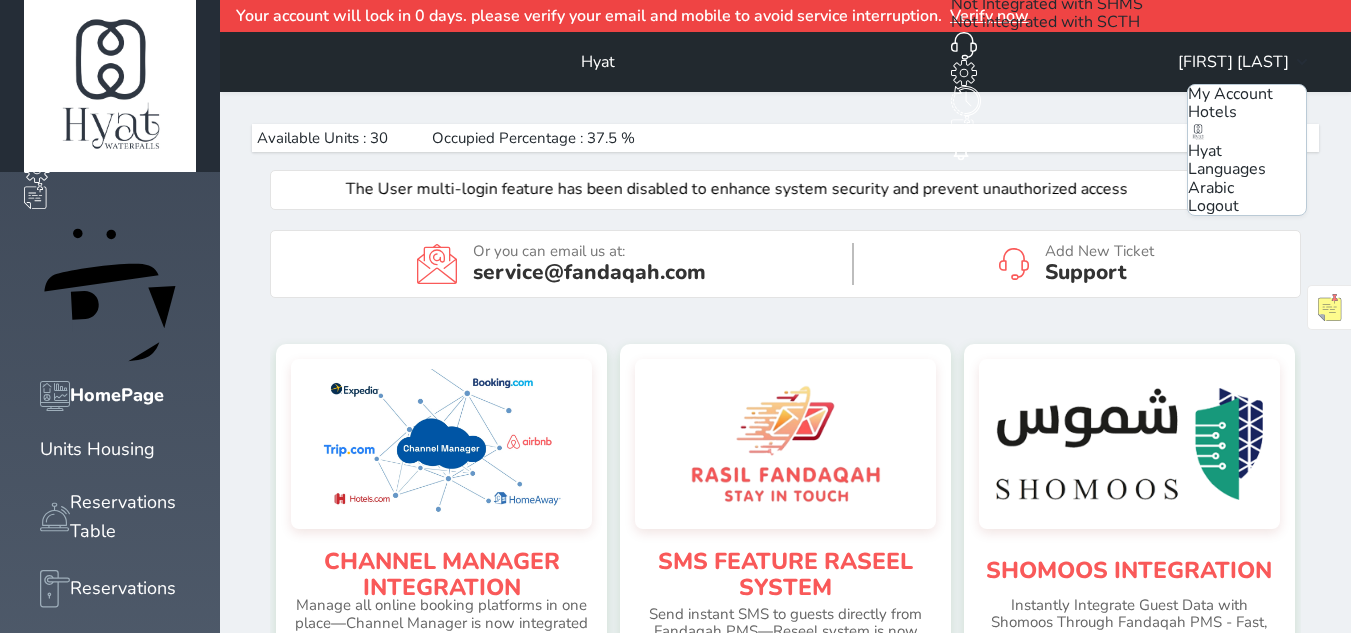 click on "Arabic" at bounding box center [1211, 188] 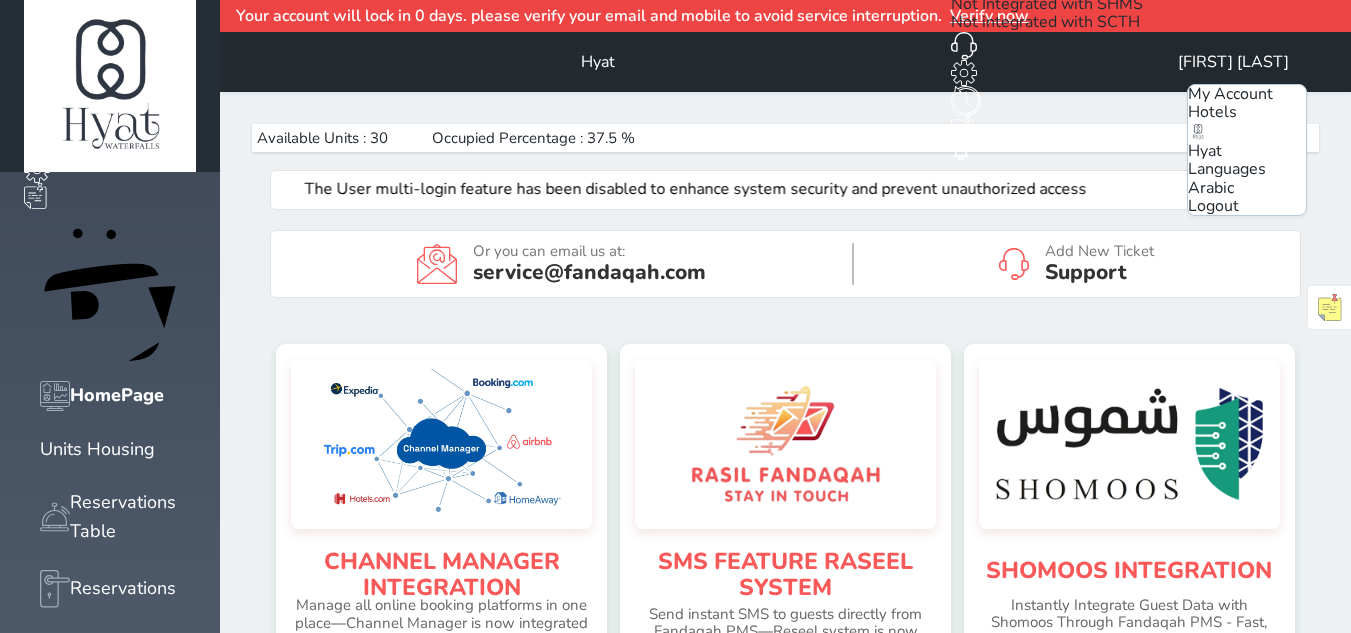 scroll, scrollTop: 2345, scrollLeft: 1216, axis: both 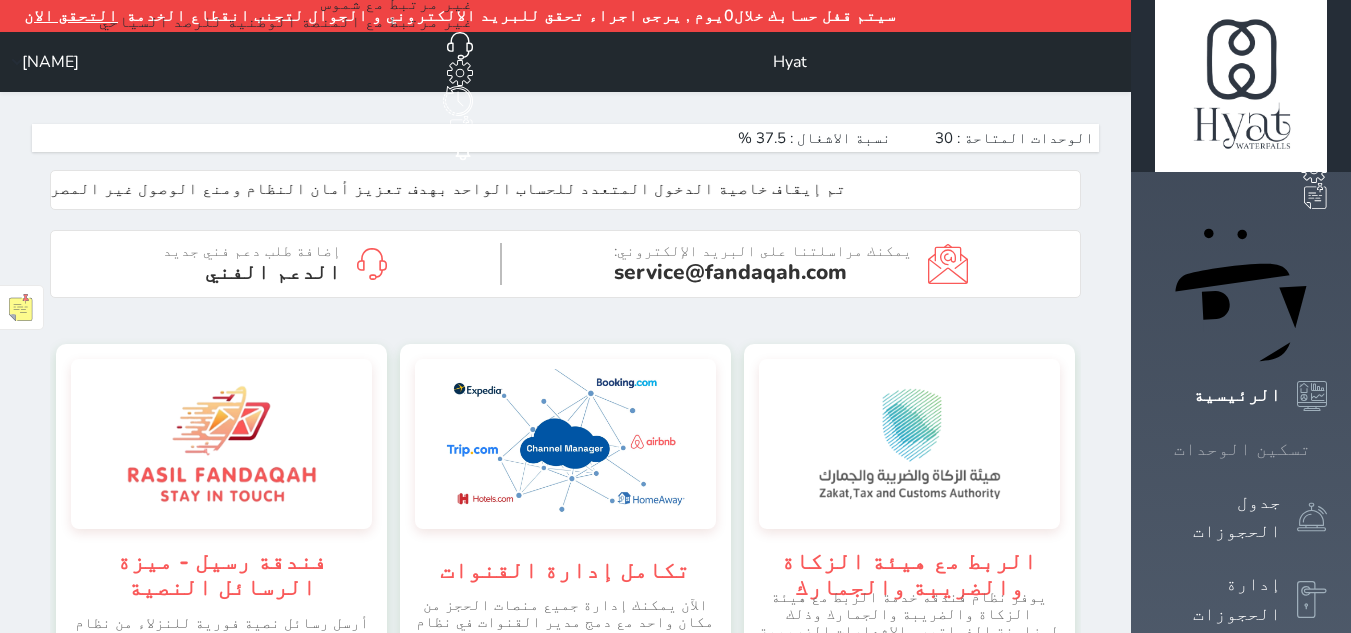 click 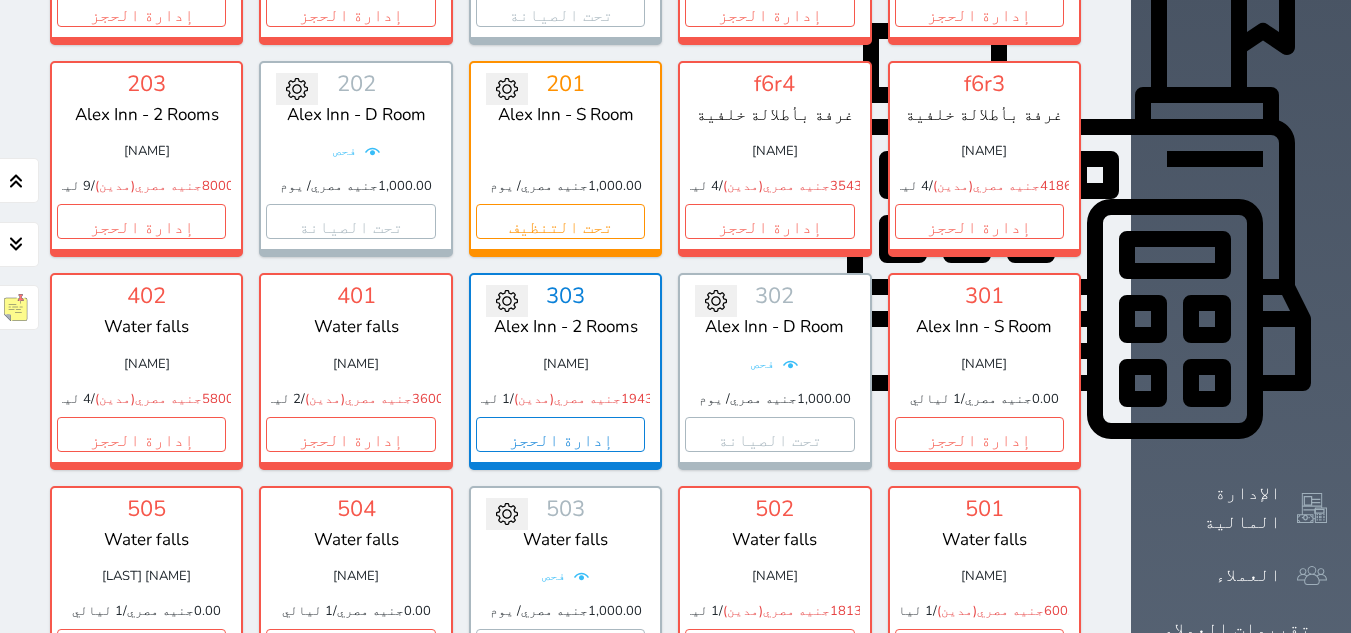 scroll, scrollTop: 810, scrollLeft: 0, axis: vertical 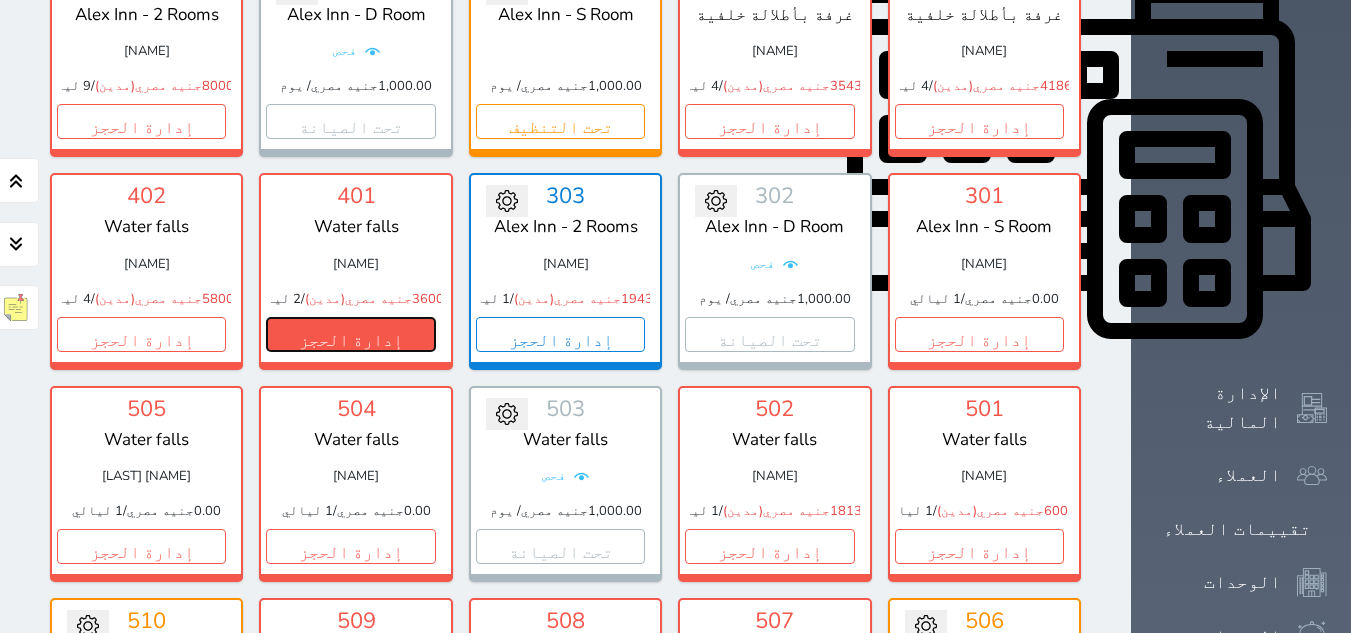 click on "إدارة الحجز" at bounding box center (350, 334) 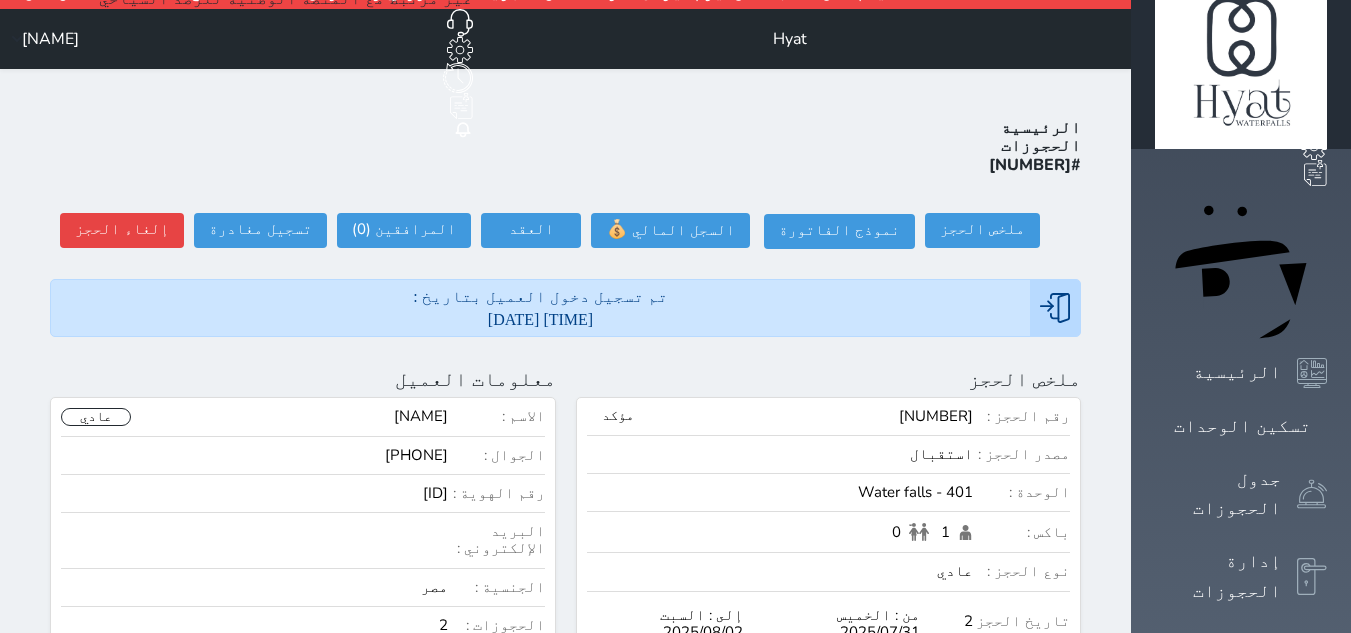 scroll, scrollTop: 0, scrollLeft: 0, axis: both 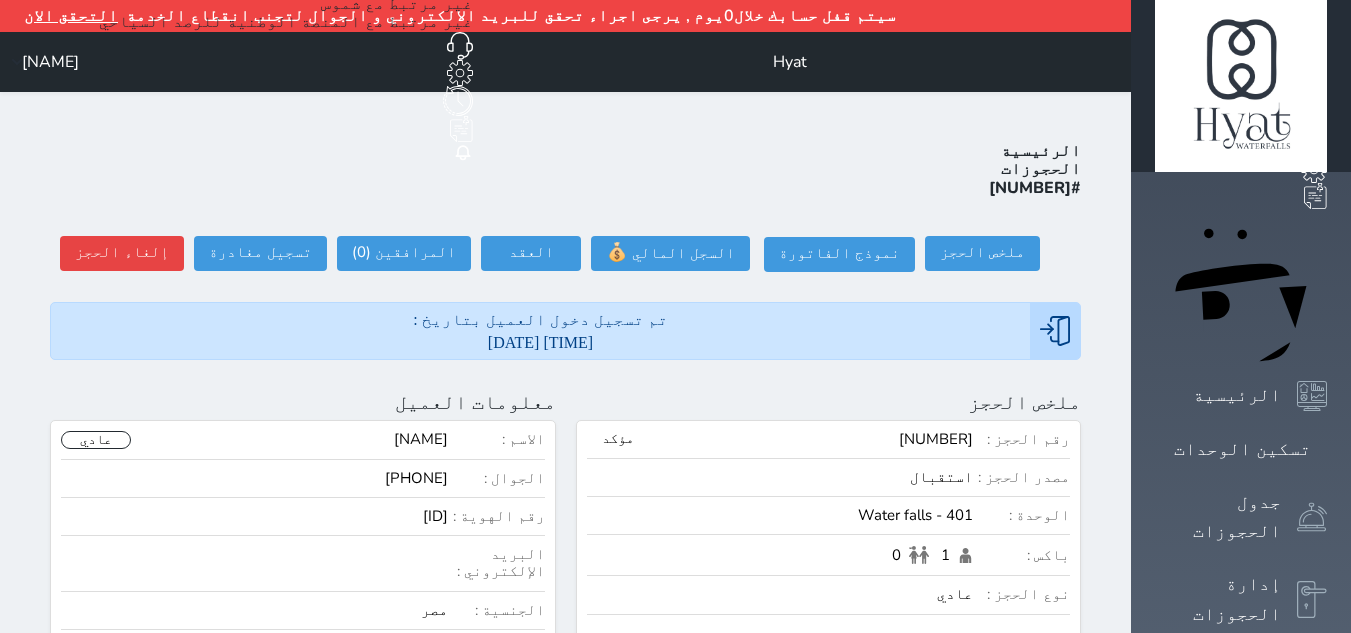click on "[NAME]" at bounding box center [41, 62] 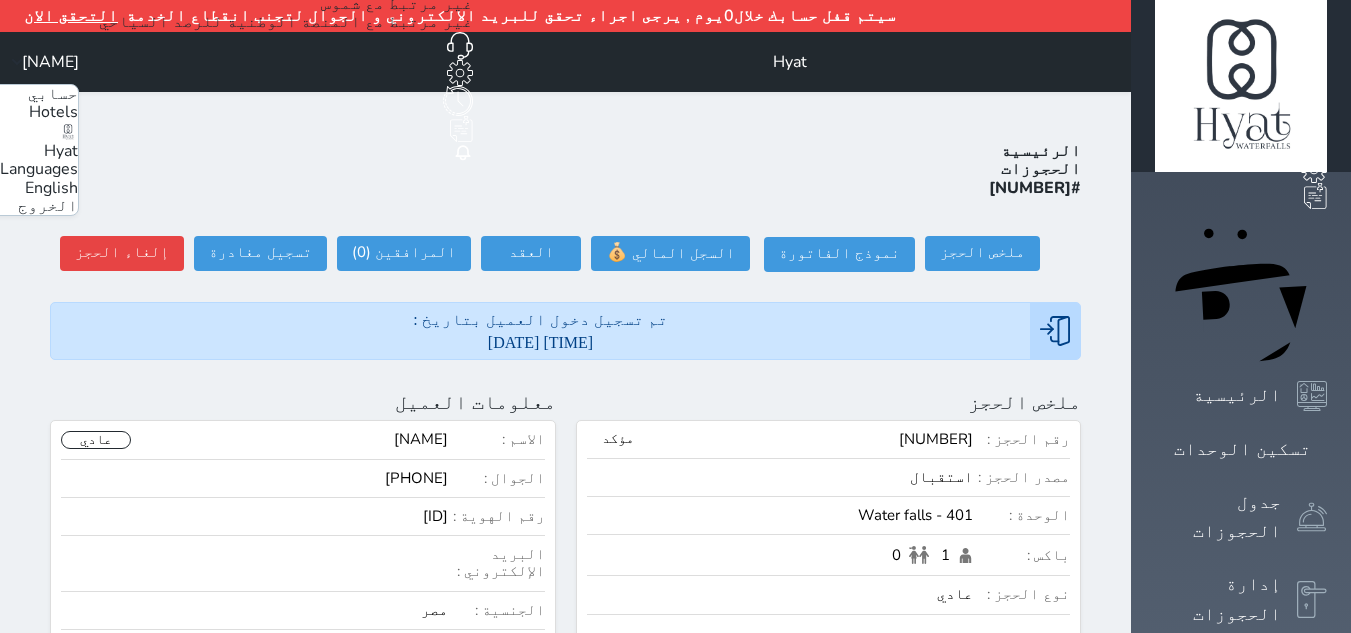 click on "الخروج" at bounding box center (48, 206) 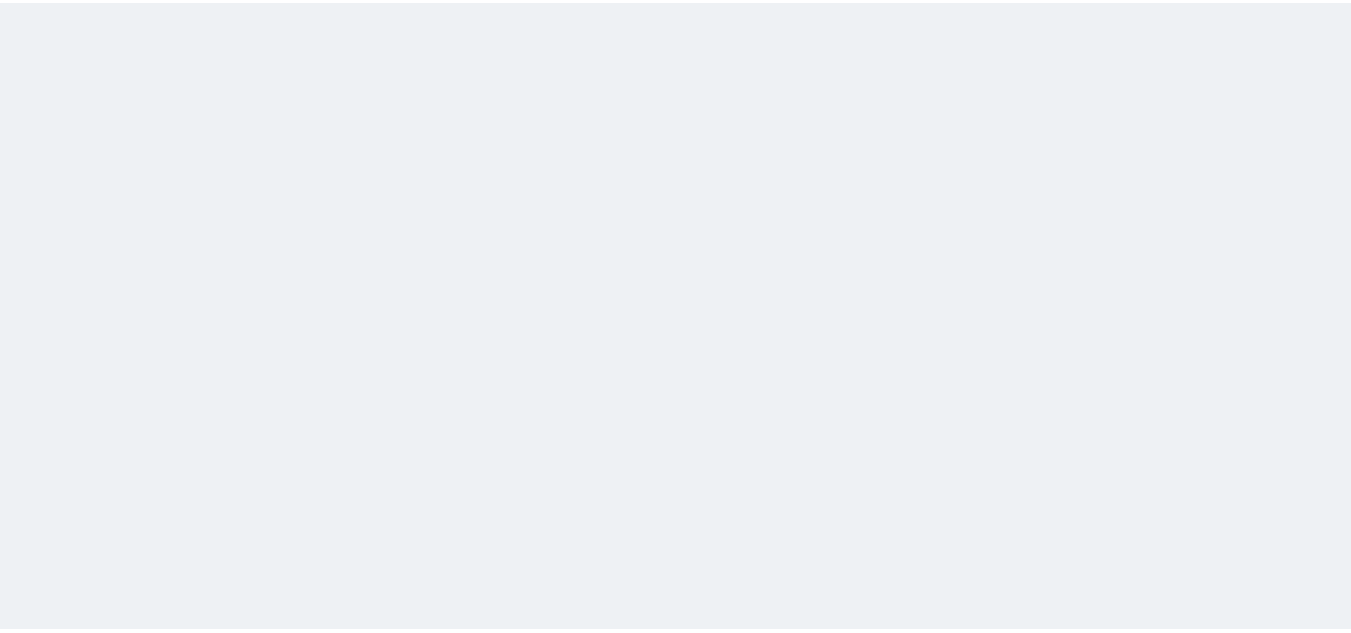 scroll, scrollTop: 0, scrollLeft: 0, axis: both 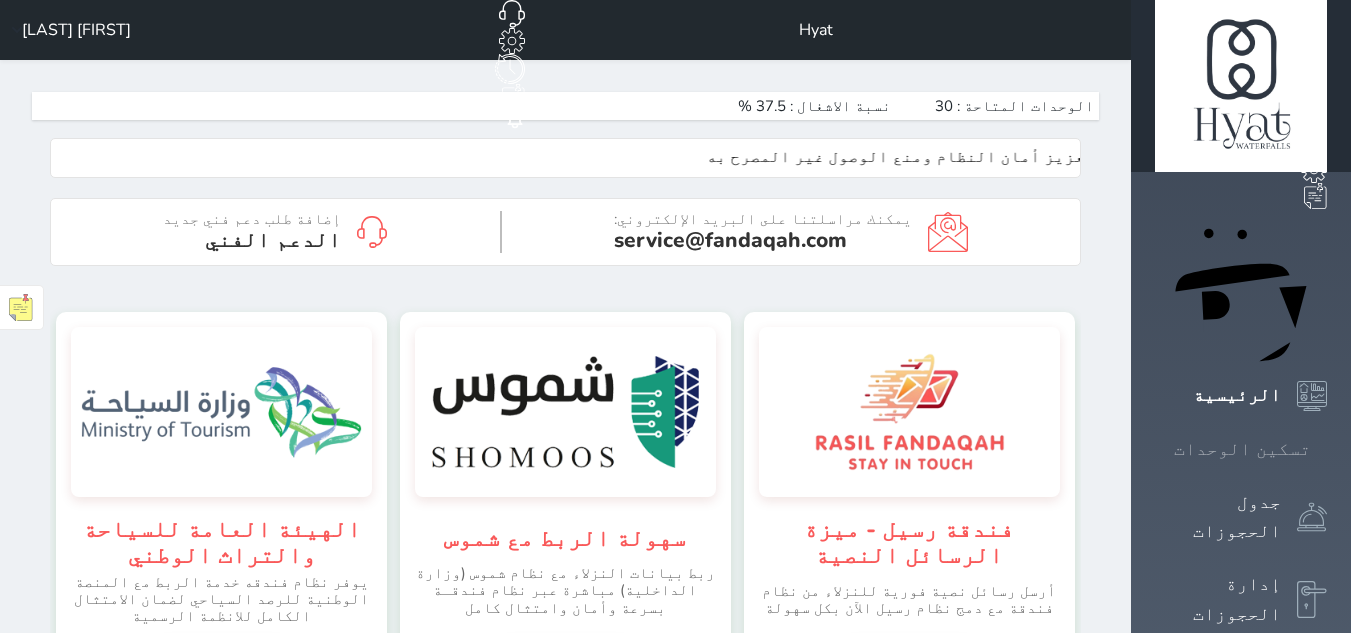 click 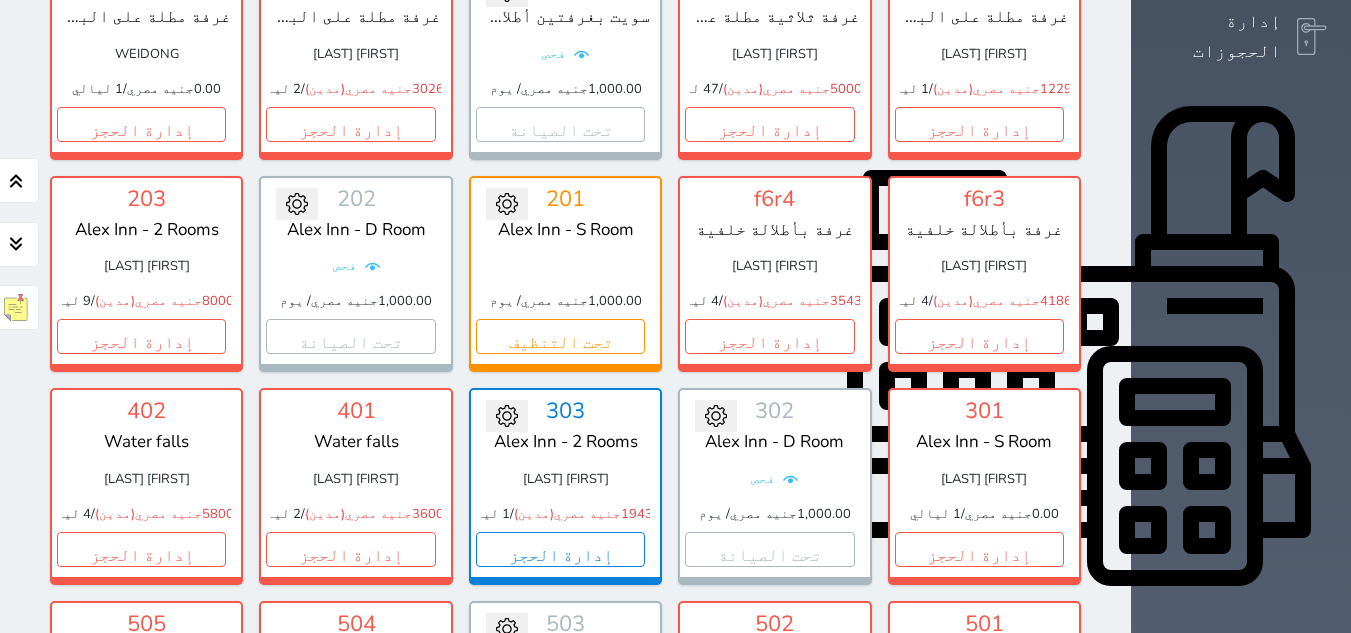 scroll, scrollTop: 578, scrollLeft: 0, axis: vertical 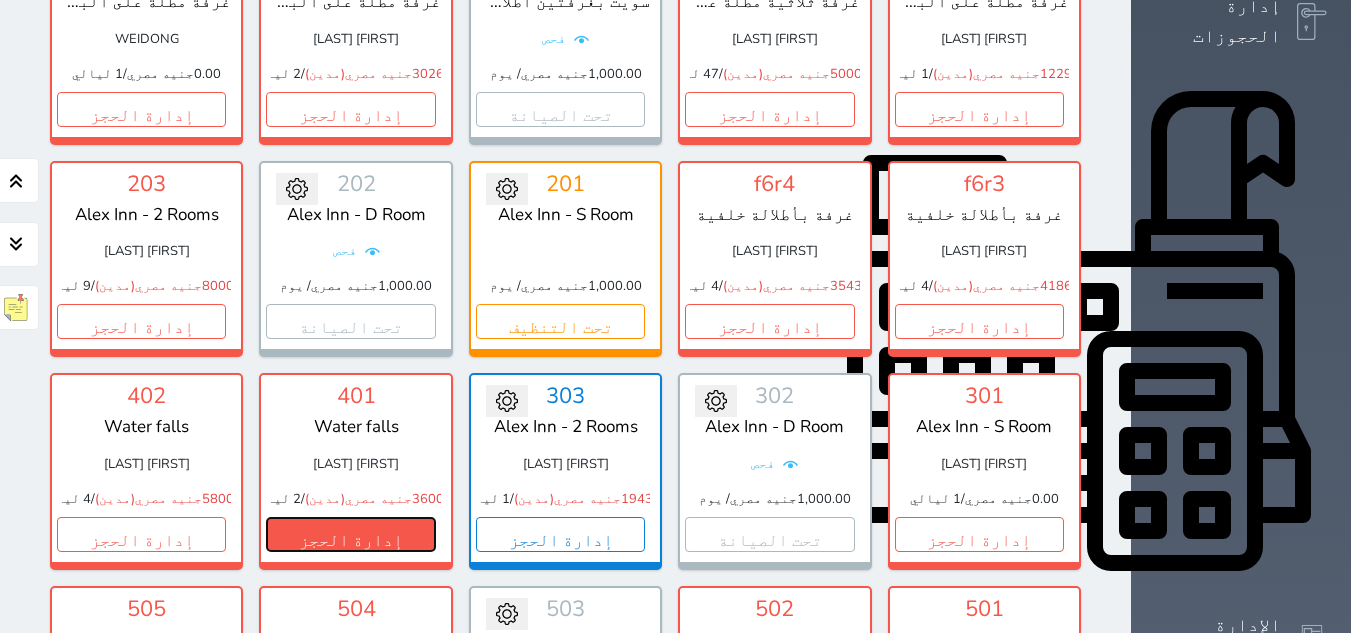 click on "إدارة الحجز" at bounding box center (350, 534) 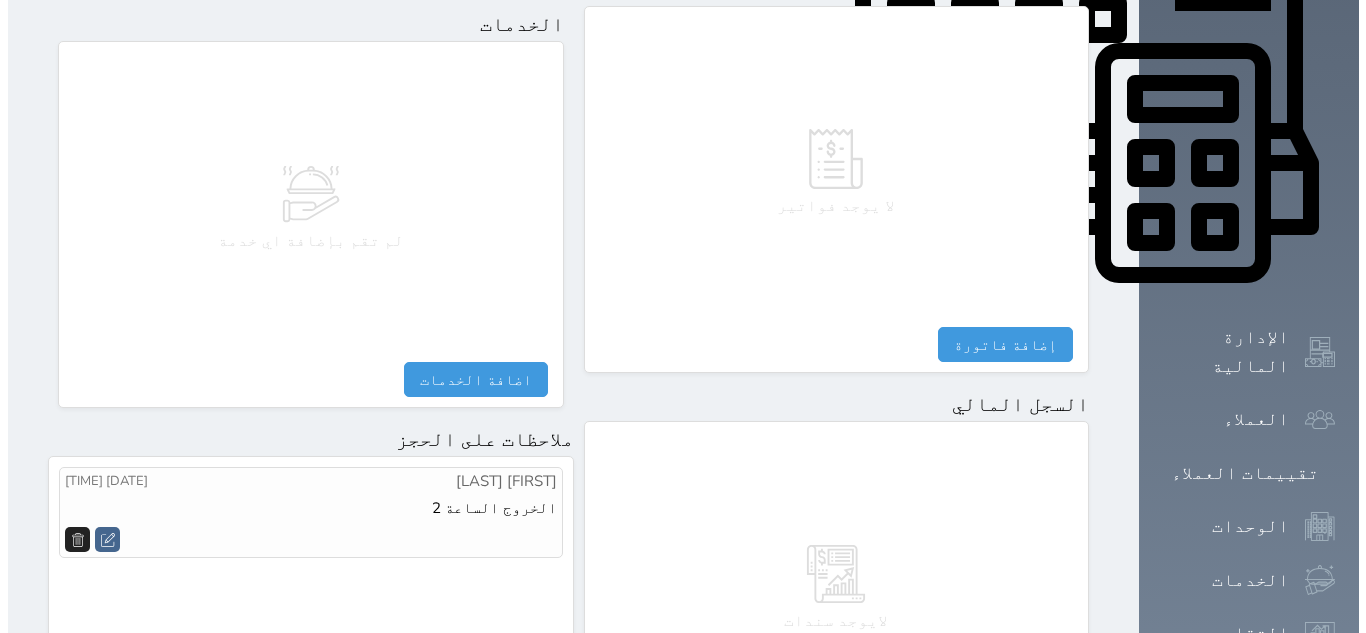 scroll, scrollTop: 1093, scrollLeft: 0, axis: vertical 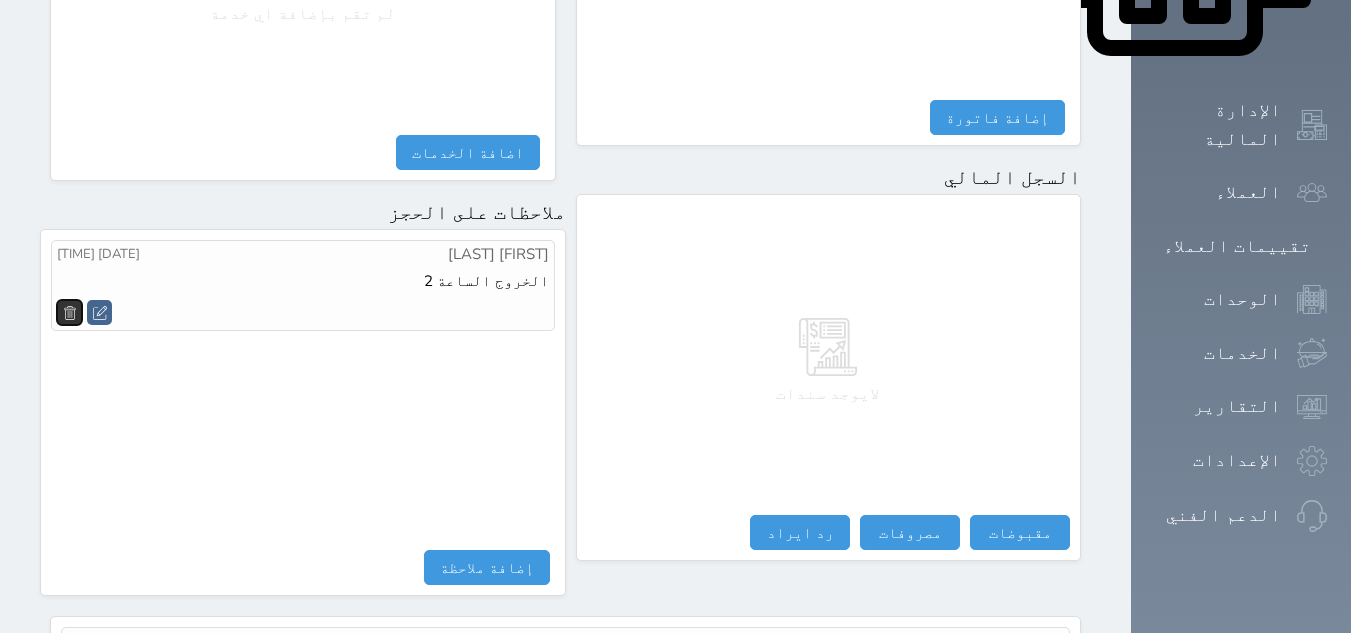 click at bounding box center (69, 312) 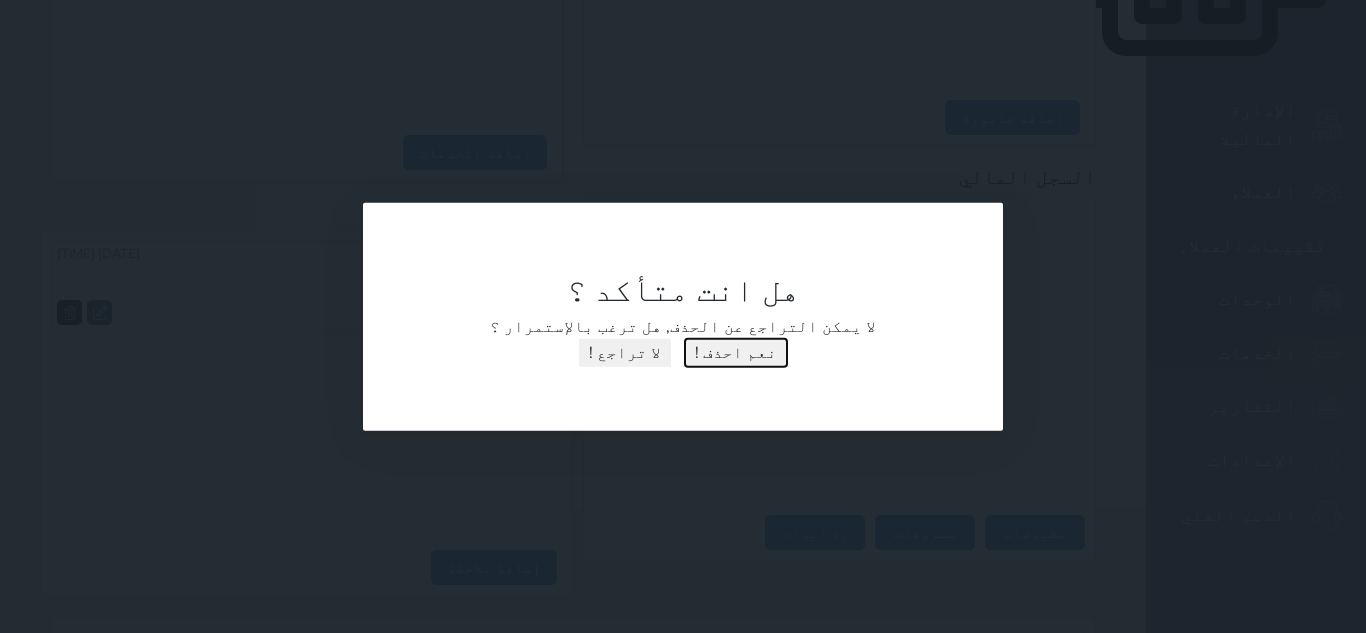 click on "نعم احذف !" at bounding box center (736, 352) 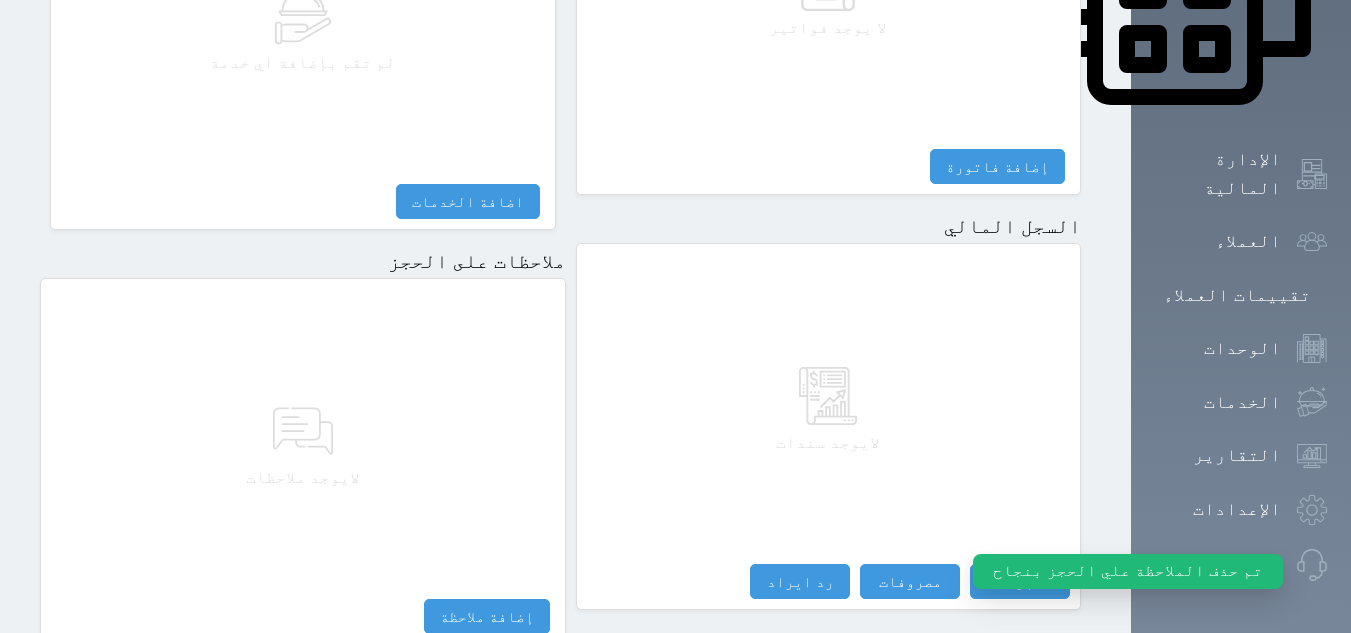 scroll, scrollTop: 1093, scrollLeft: 0, axis: vertical 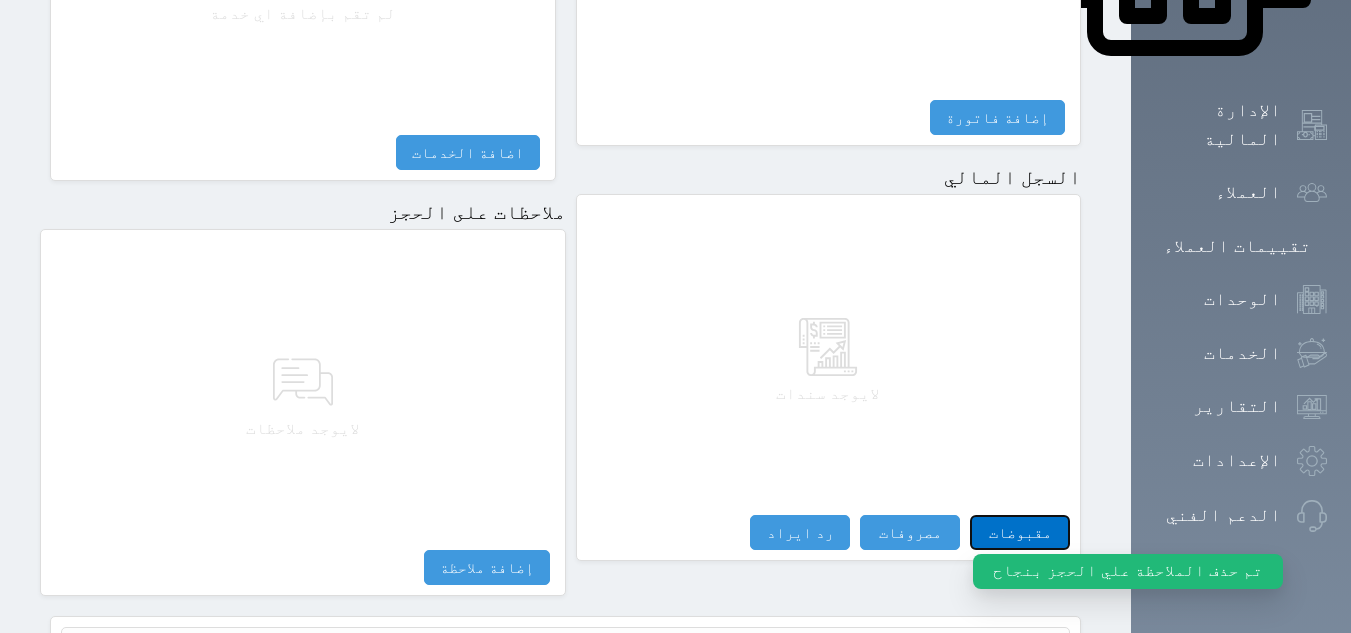 click on "مقبوضات" at bounding box center (1020, 532) 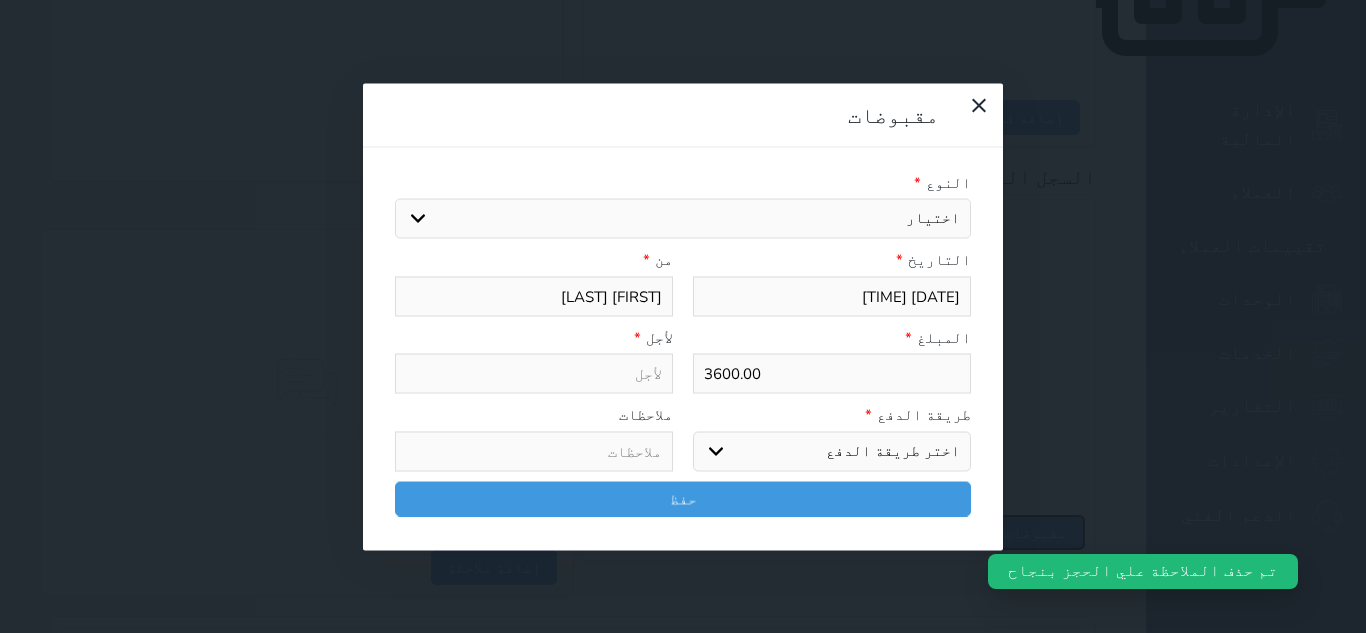 select 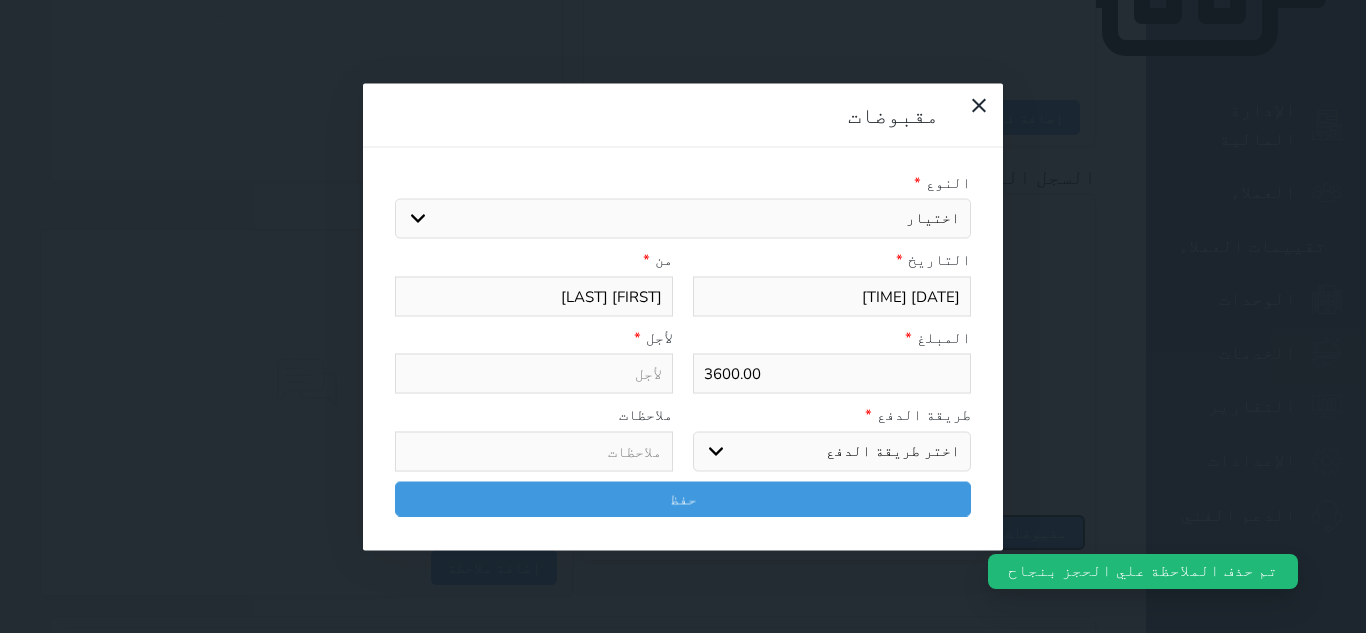 select 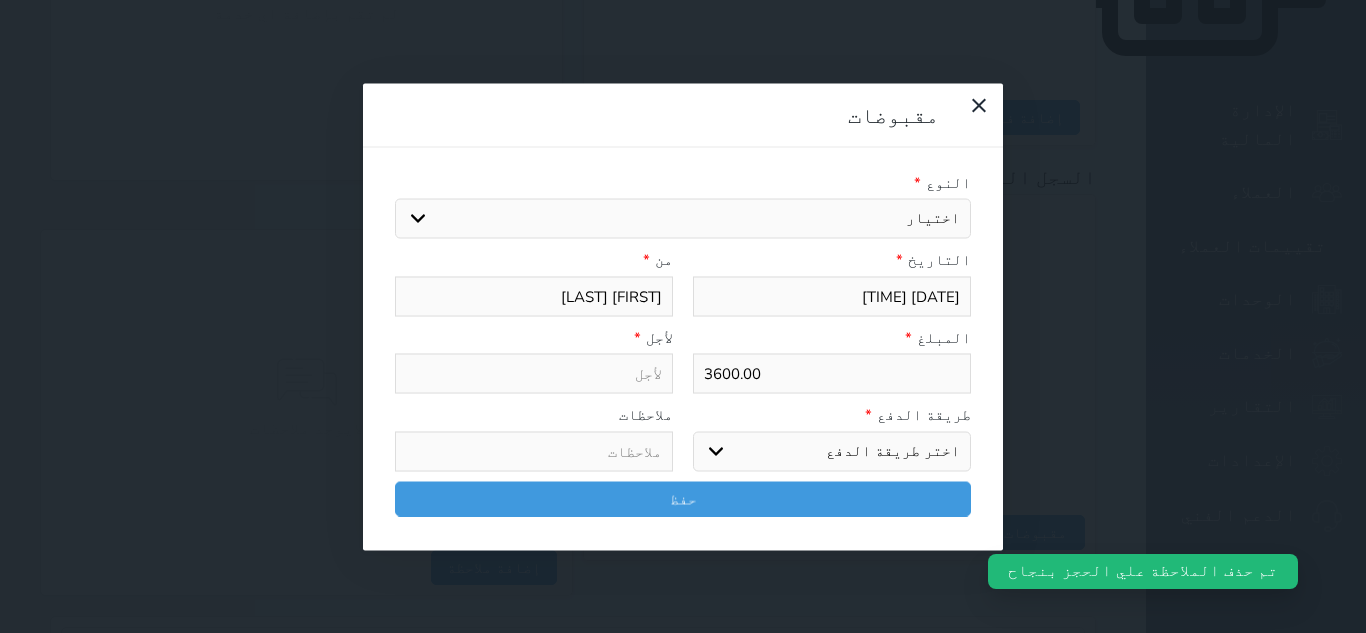 click on "اختيار   مقبوضات عامة قيمة إيجار فواتير تامين عربون لا ينطبق آخر مغسلة واي فاي - الإنترنت مواقف السيارات طعام الأغذية والمشروبات مشروبات المشروبات الباردة المشروبات الساخنة الإفطار غداء عشاء مخبز و كعك حمام سباحة الصالة الرياضية سبا و خدمات الجمال اختيار وإسقاط (خدمات النقل) ميني بار كابل - تلفزيون سرير إضافي تصفيف الشعر التسوق خدمات الجولات السياحية المنظمة خدمات الدليل السياحي قبض إيجار" at bounding box center (683, 219) 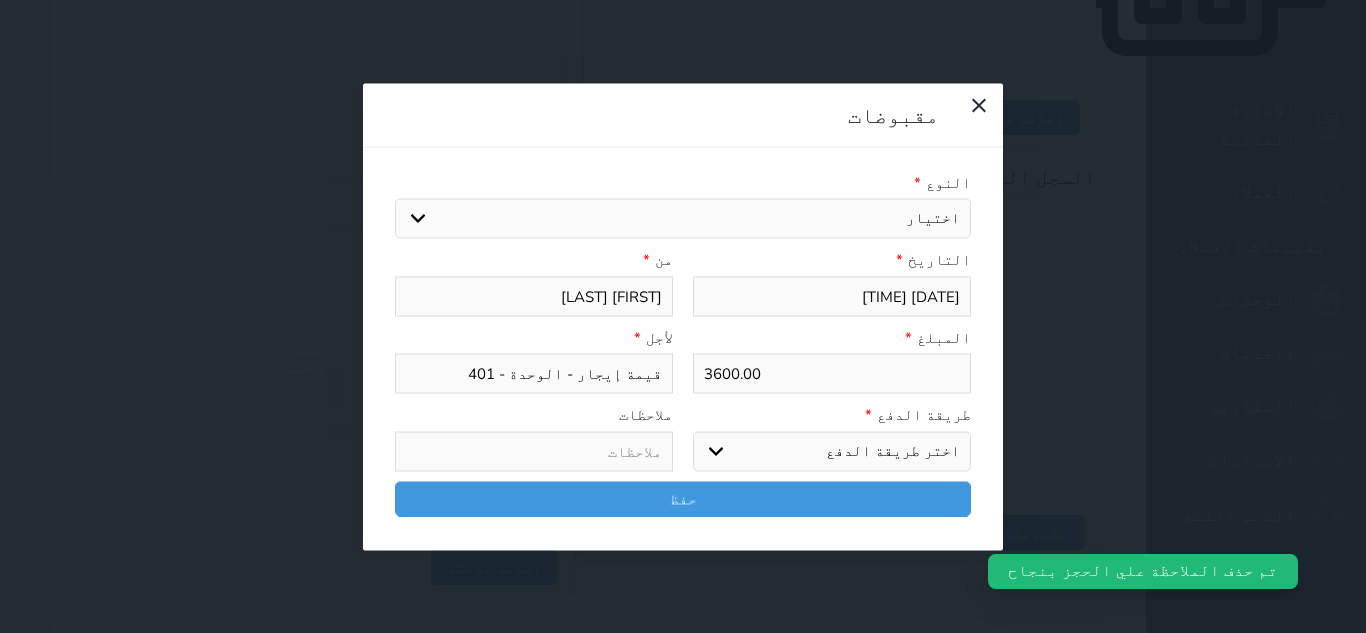 click on "اختر طريقة الدفع   دفع نقدى   تحويل بنكى   مدى   بطاقة ائتمان   آجل" at bounding box center [832, 451] 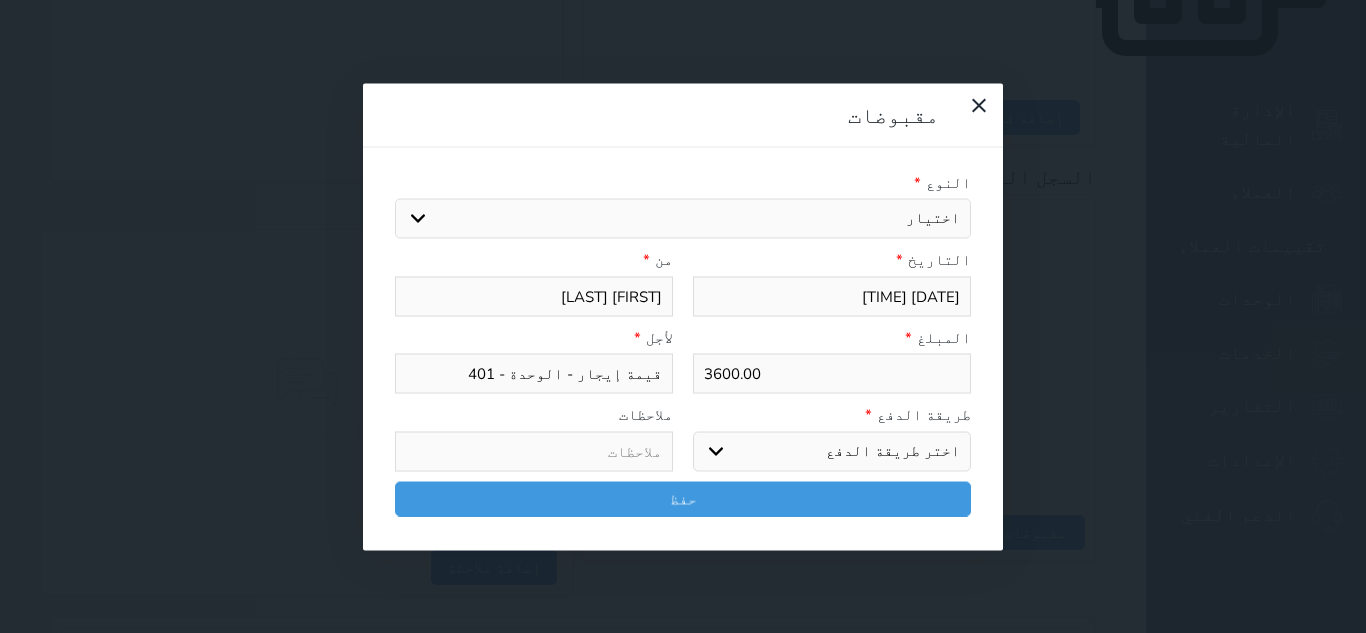 select on "credit" 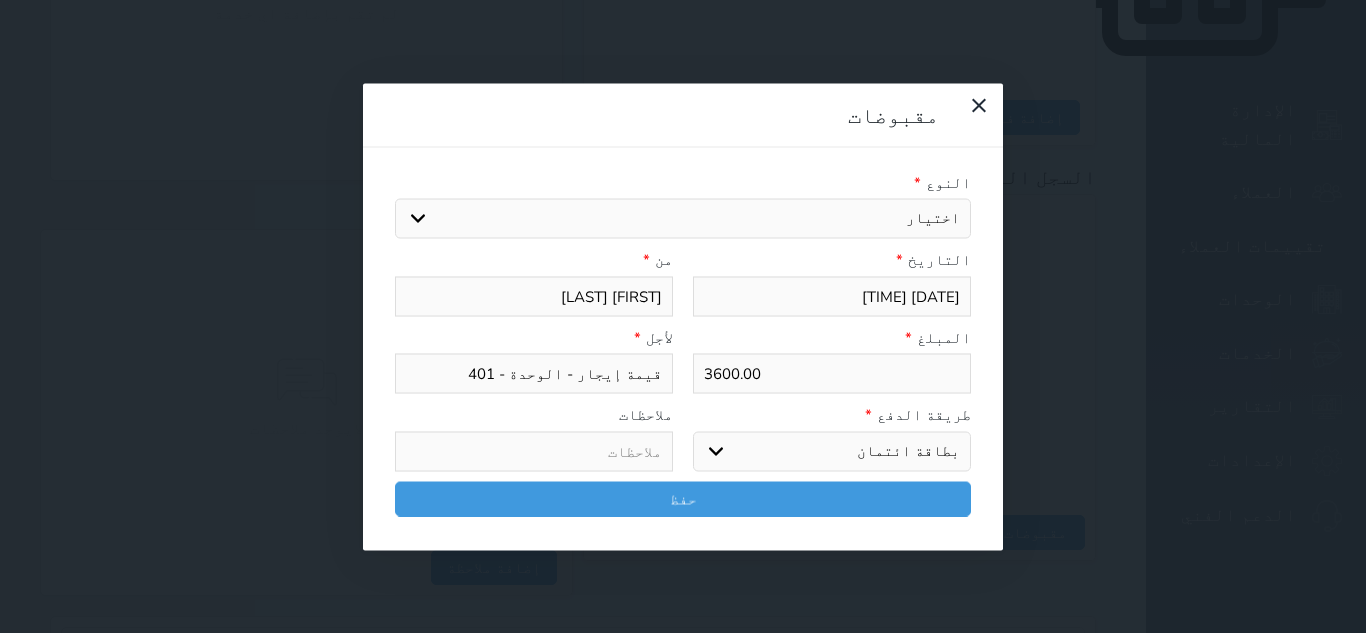 click on "اختر طريقة الدفع   دفع نقدى   تحويل بنكى   مدى   بطاقة ائتمان   آجل" at bounding box center (832, 451) 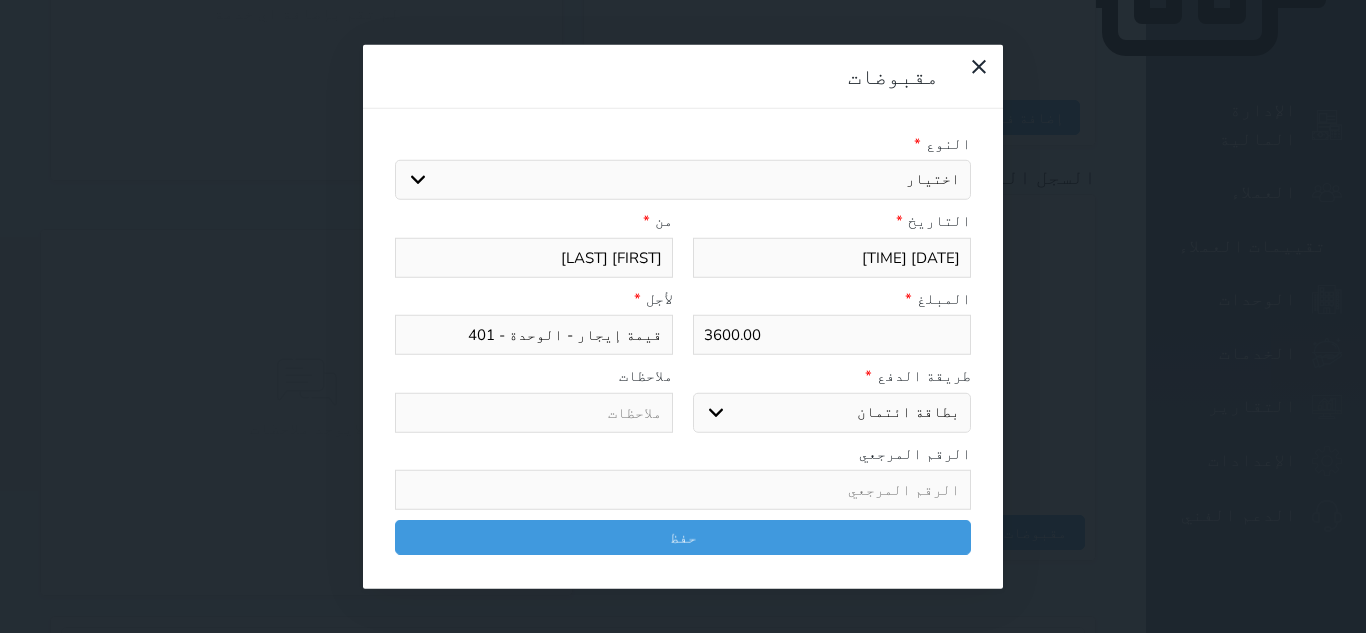 click at bounding box center [534, 412] 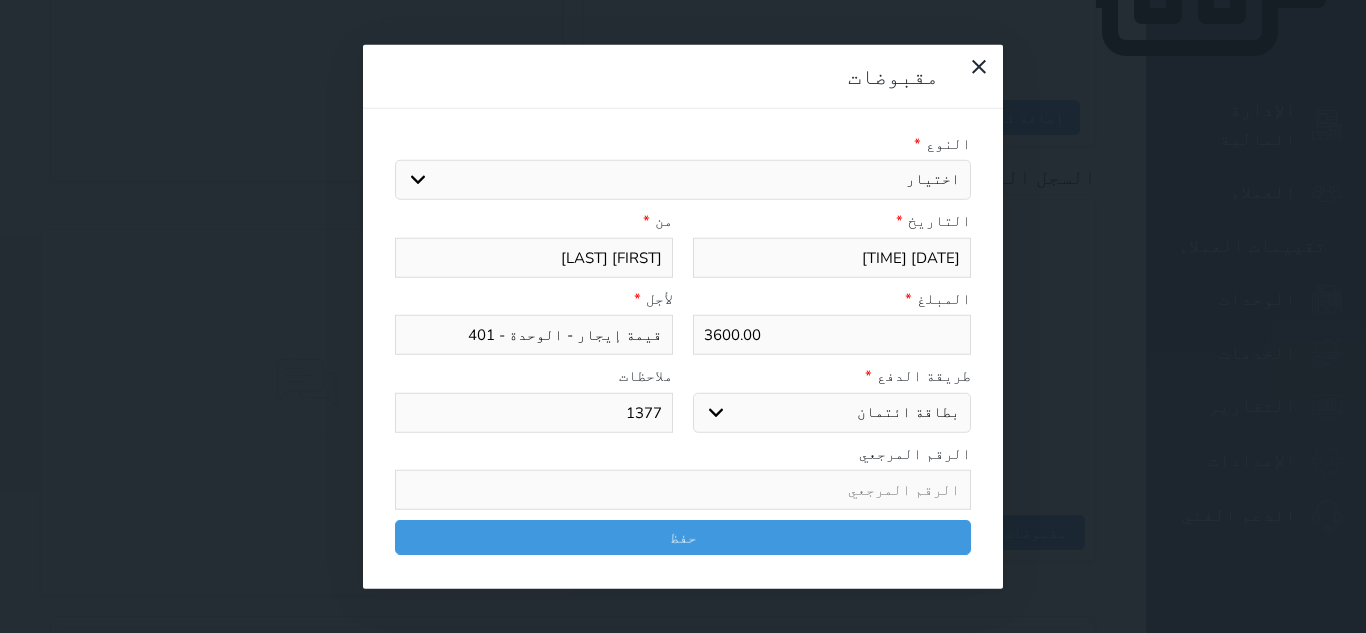 type on "1377" 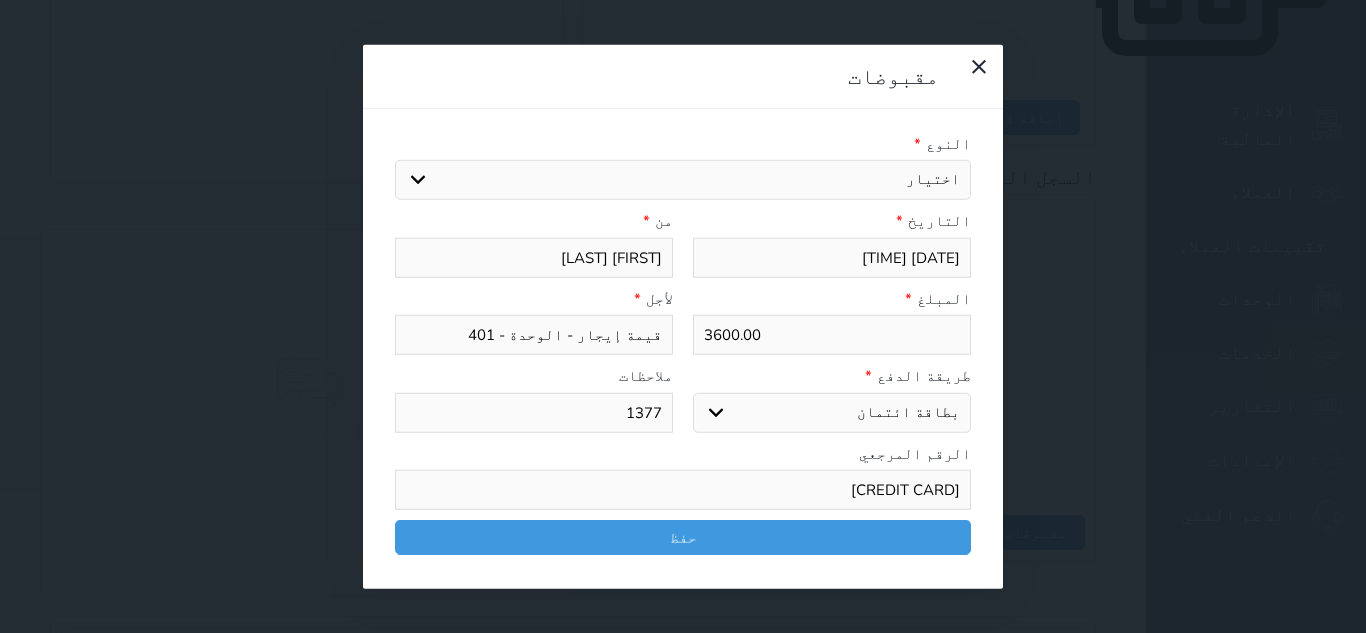 type on "521403154410" 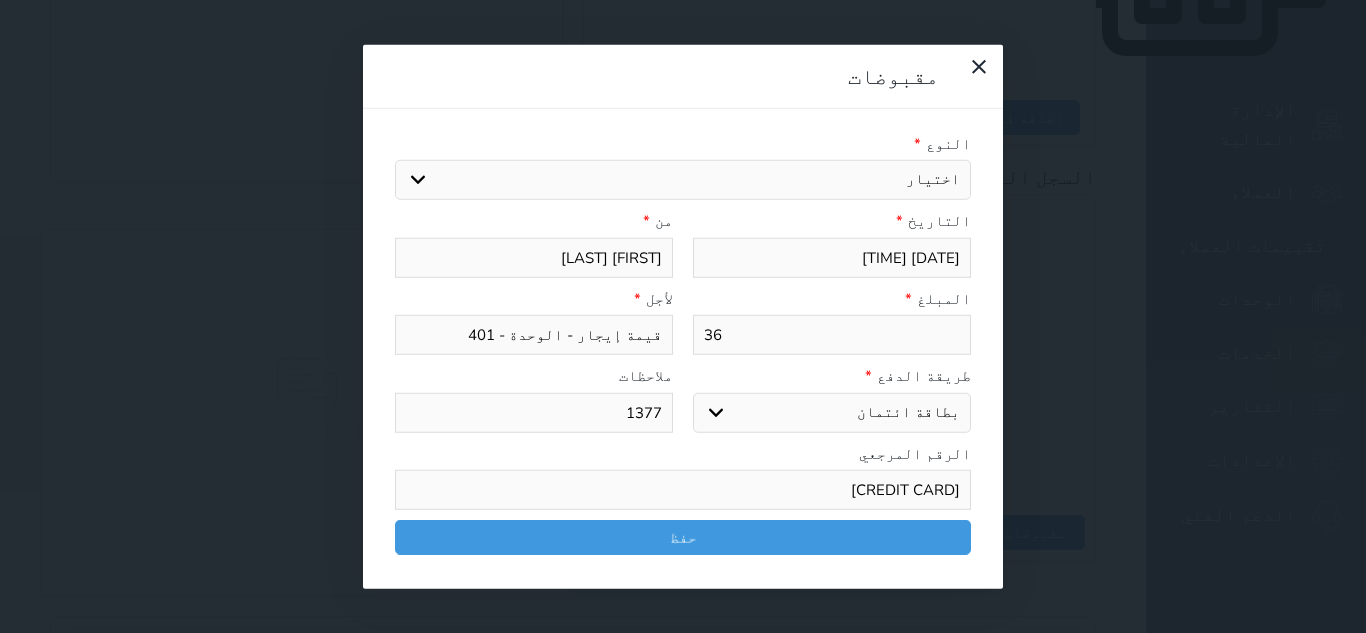 type on "3" 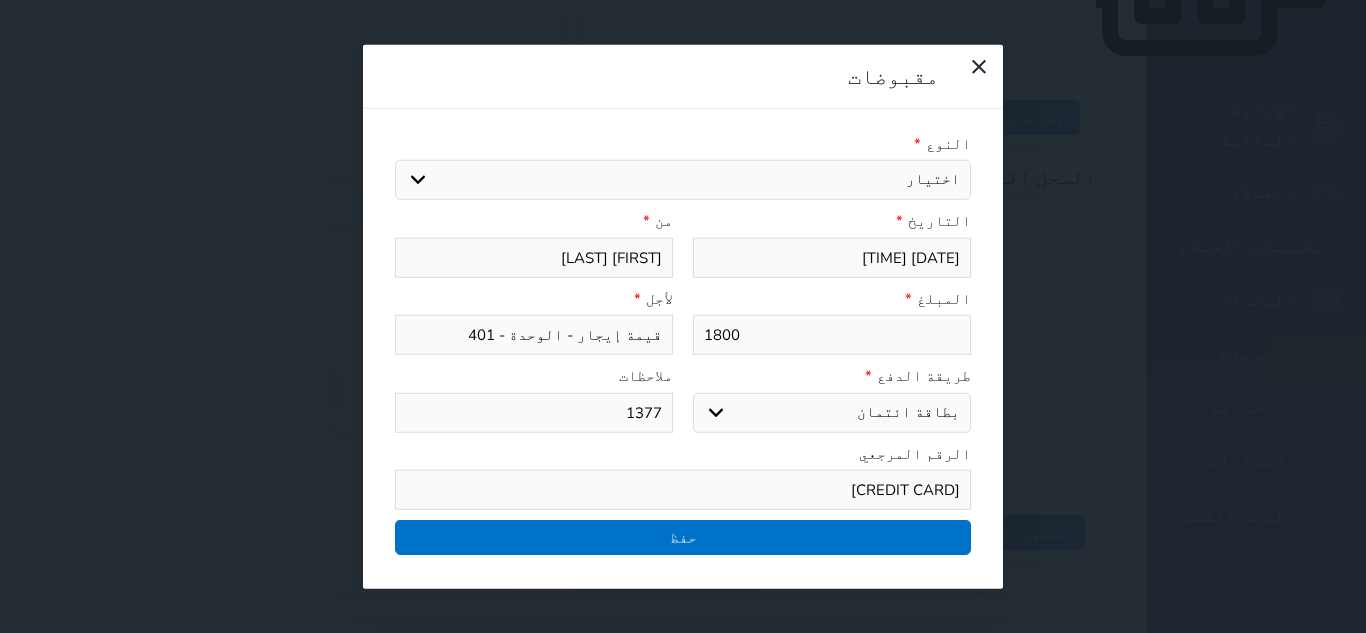type on "1800" 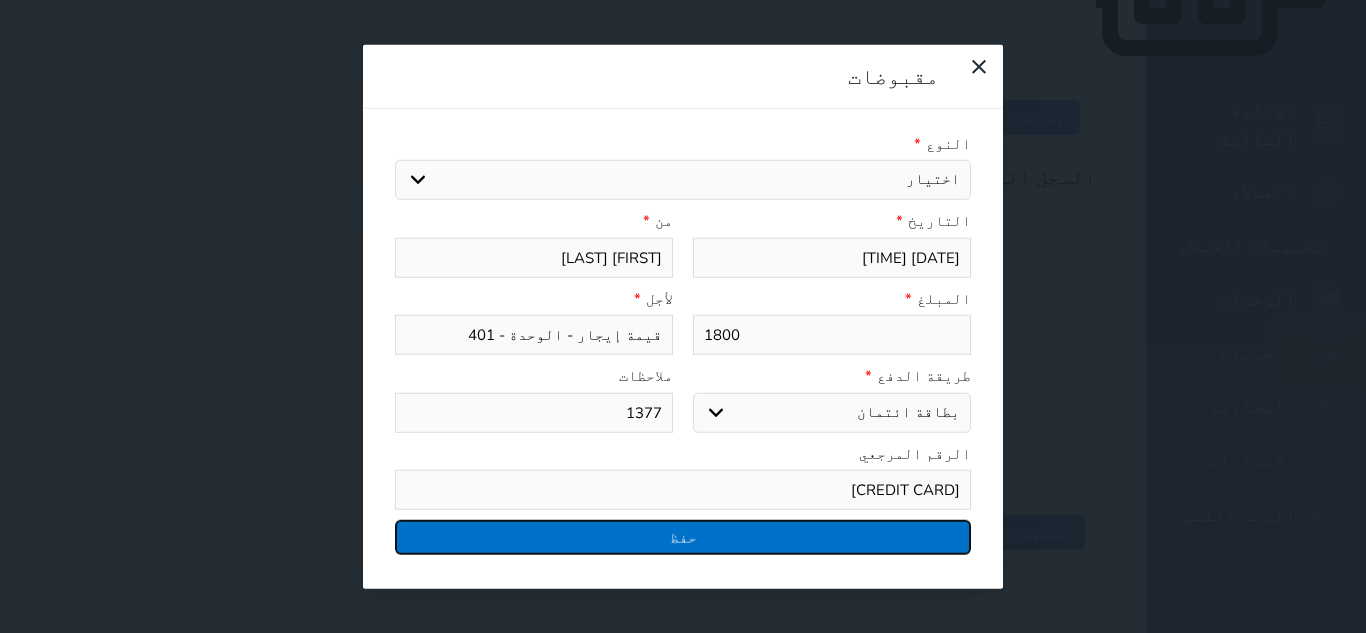 click on "حفظ" at bounding box center (683, 537) 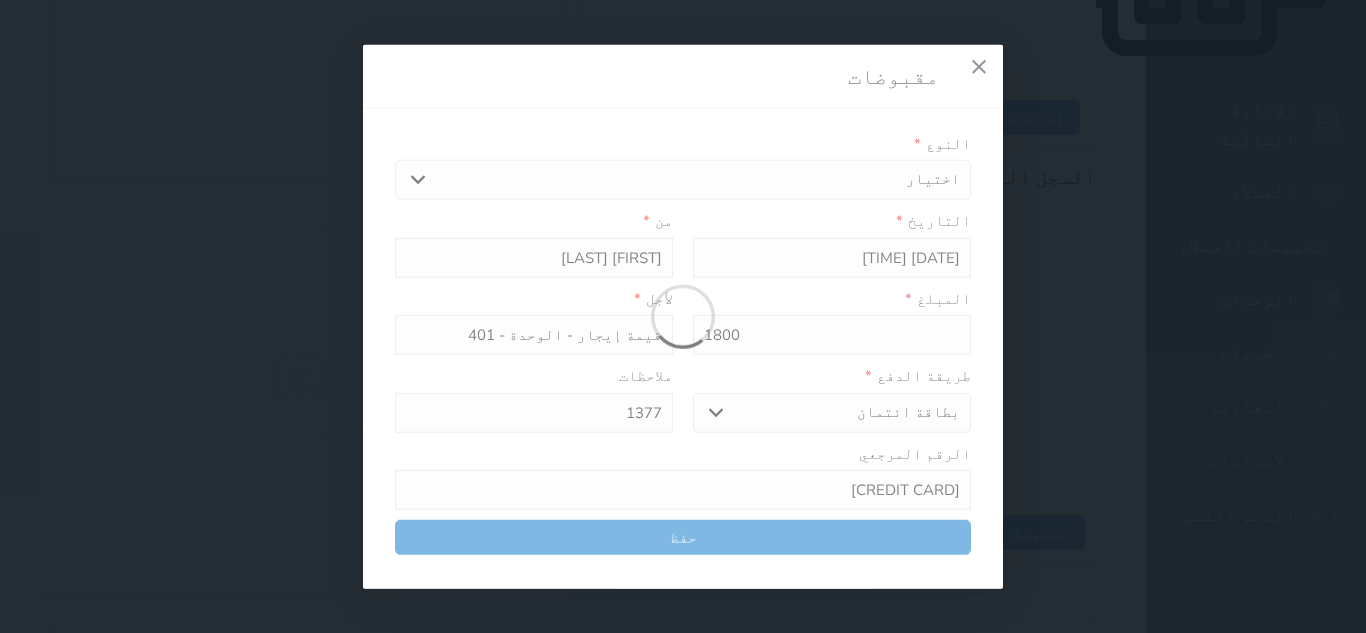 select 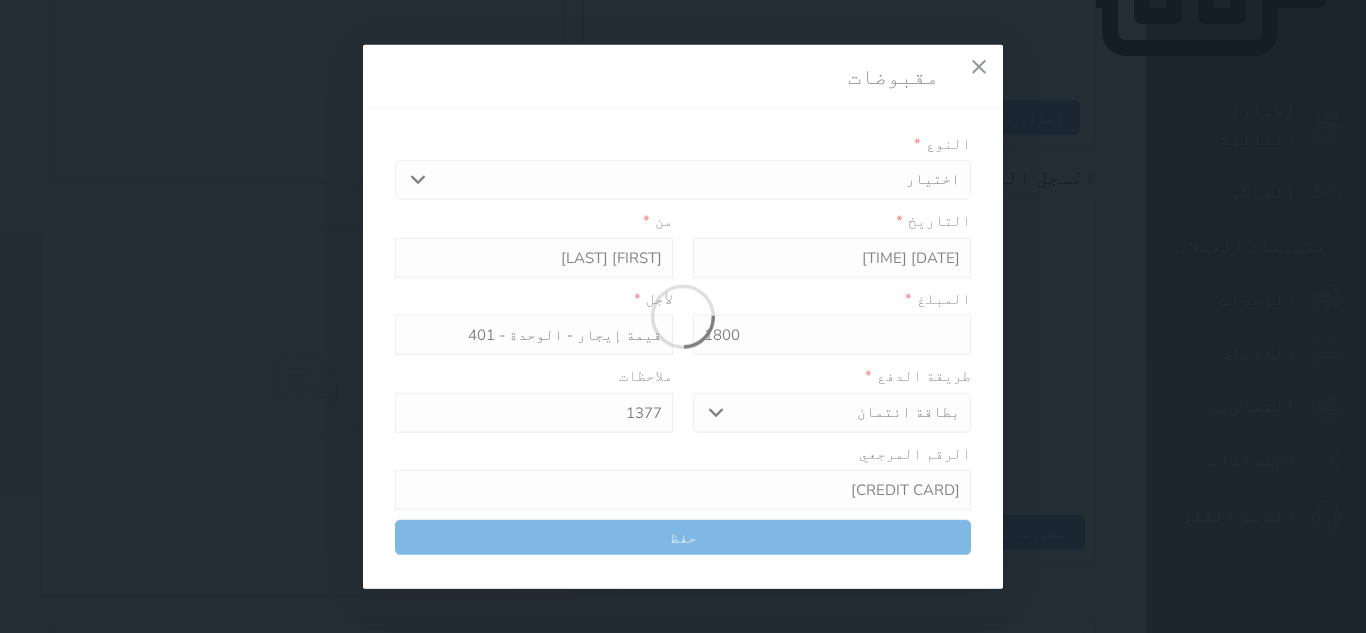 type 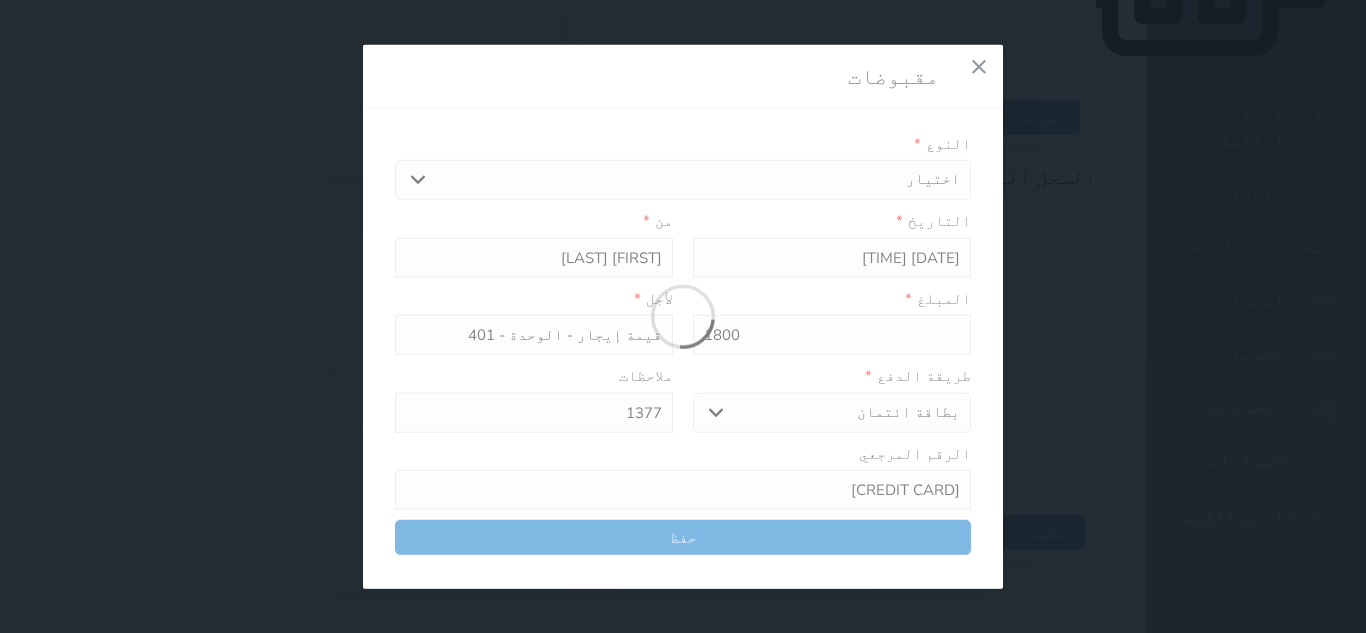 type on "0" 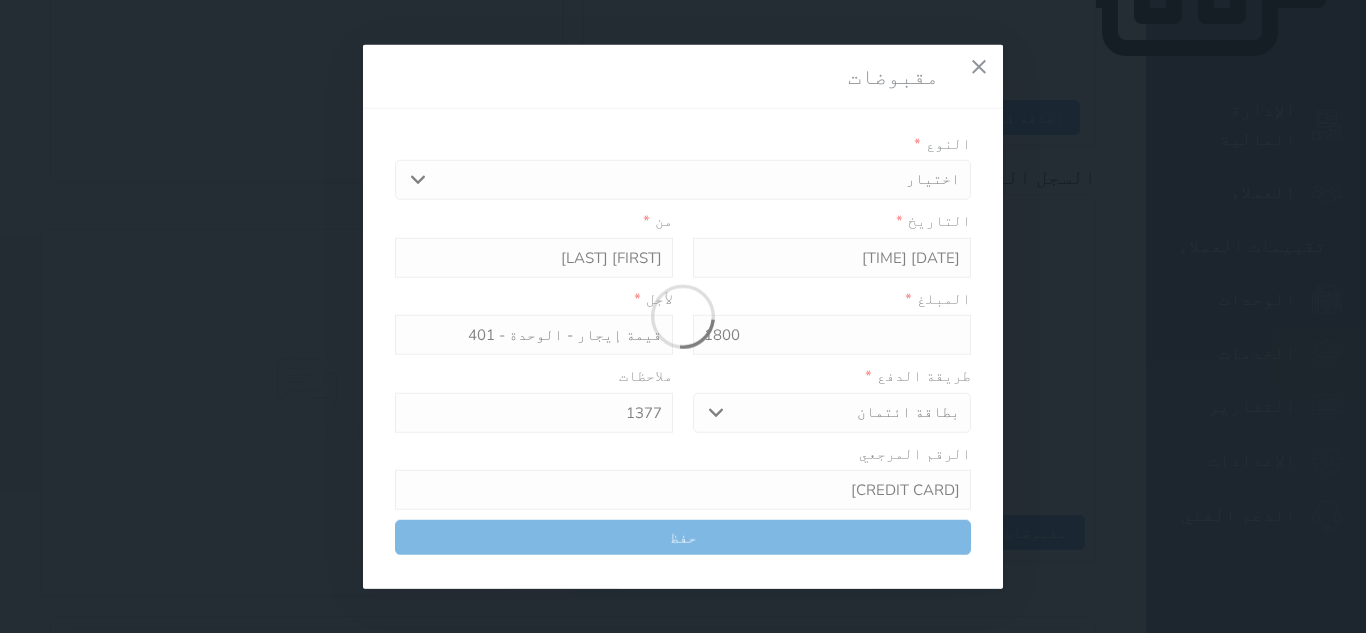 select 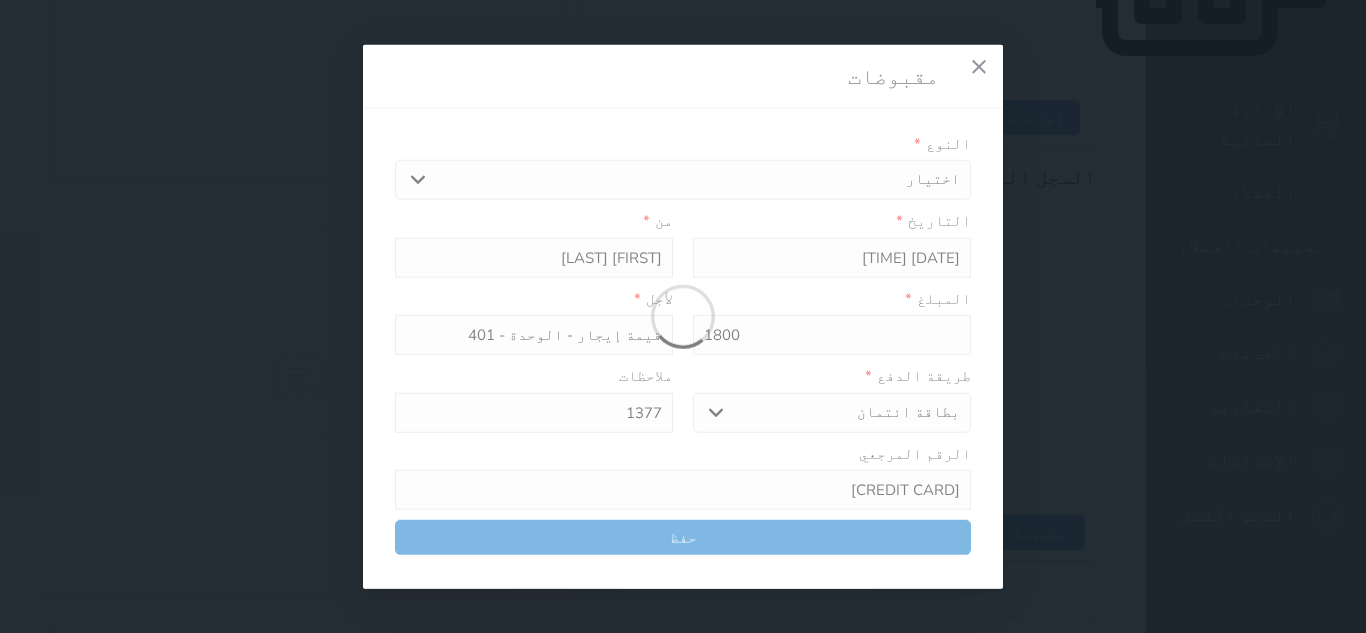 type on "0" 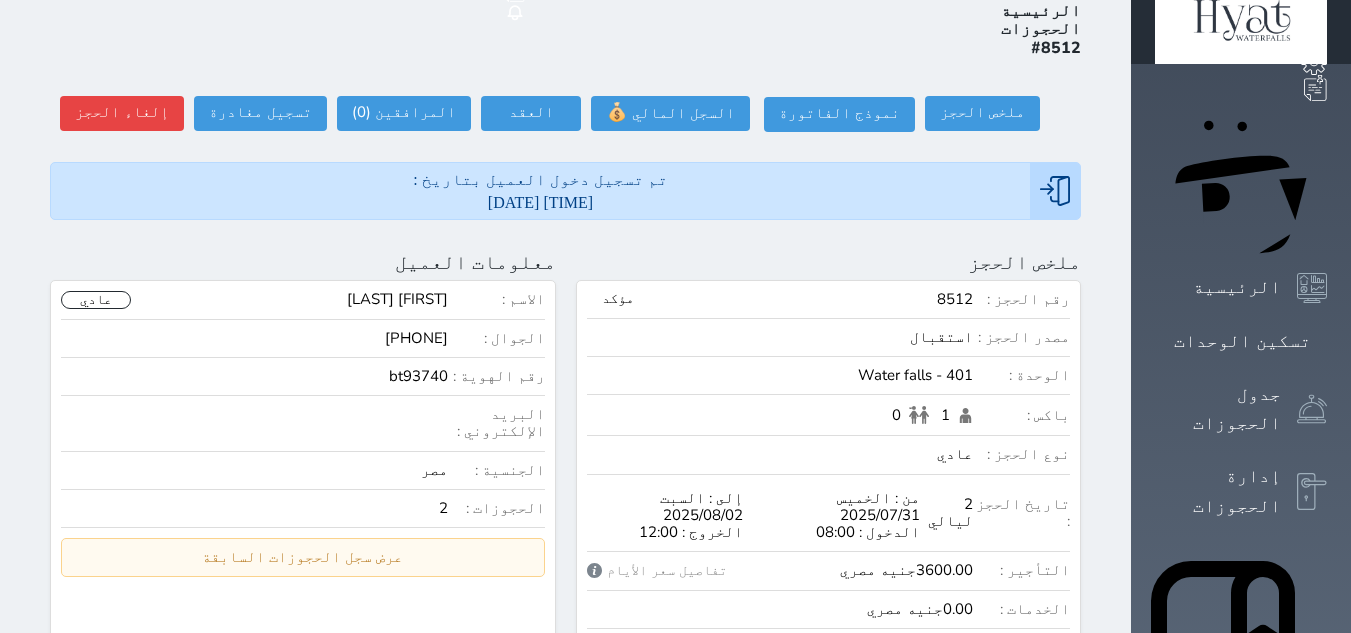 scroll, scrollTop: 0, scrollLeft: 0, axis: both 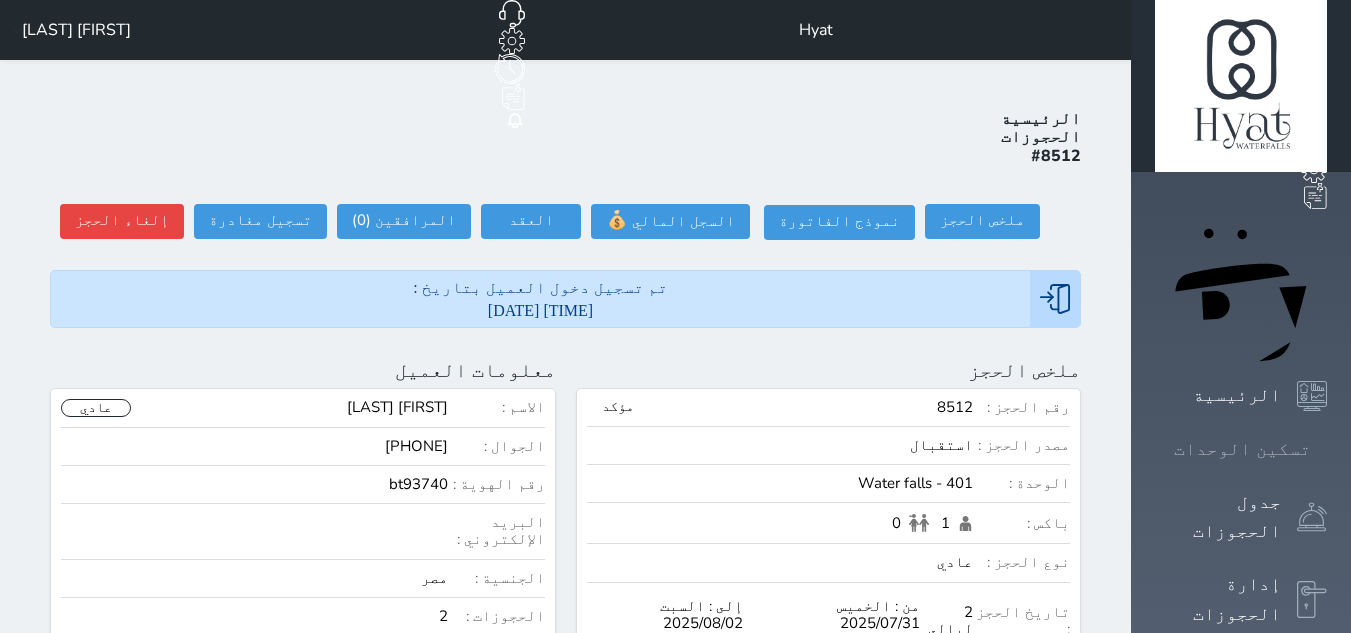 click on "تسكين الوحدات" at bounding box center [1242, 449] 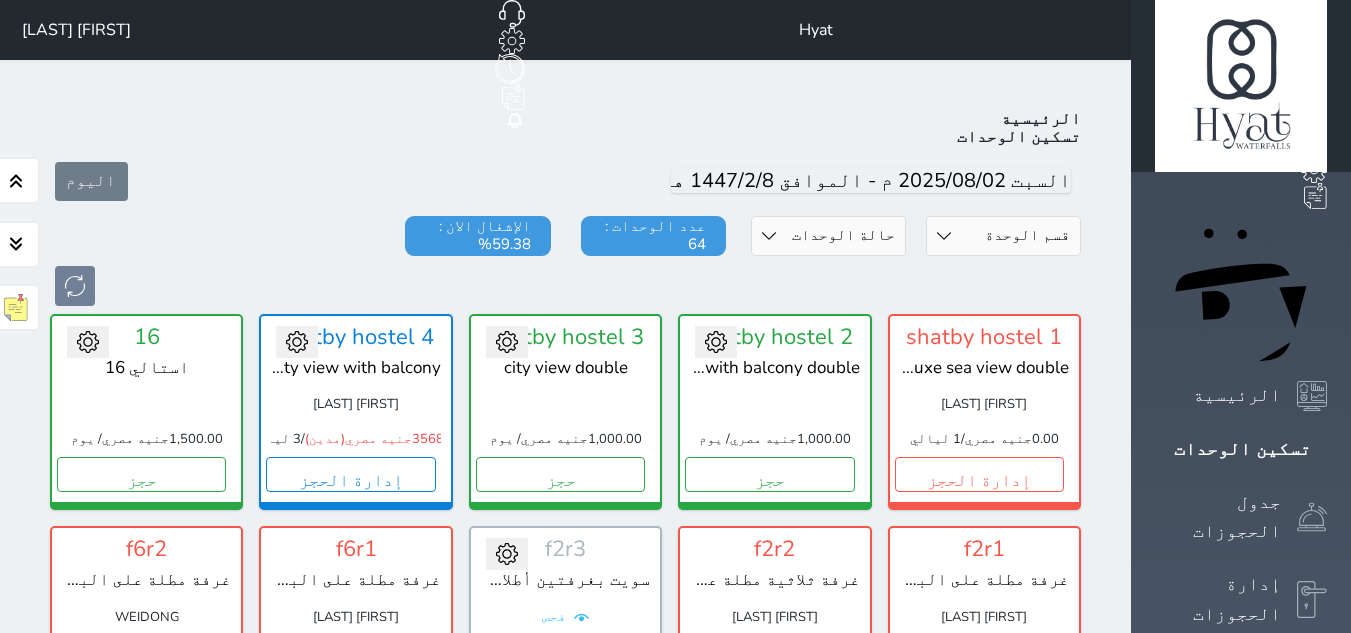 scroll, scrollTop: 78, scrollLeft: 0, axis: vertical 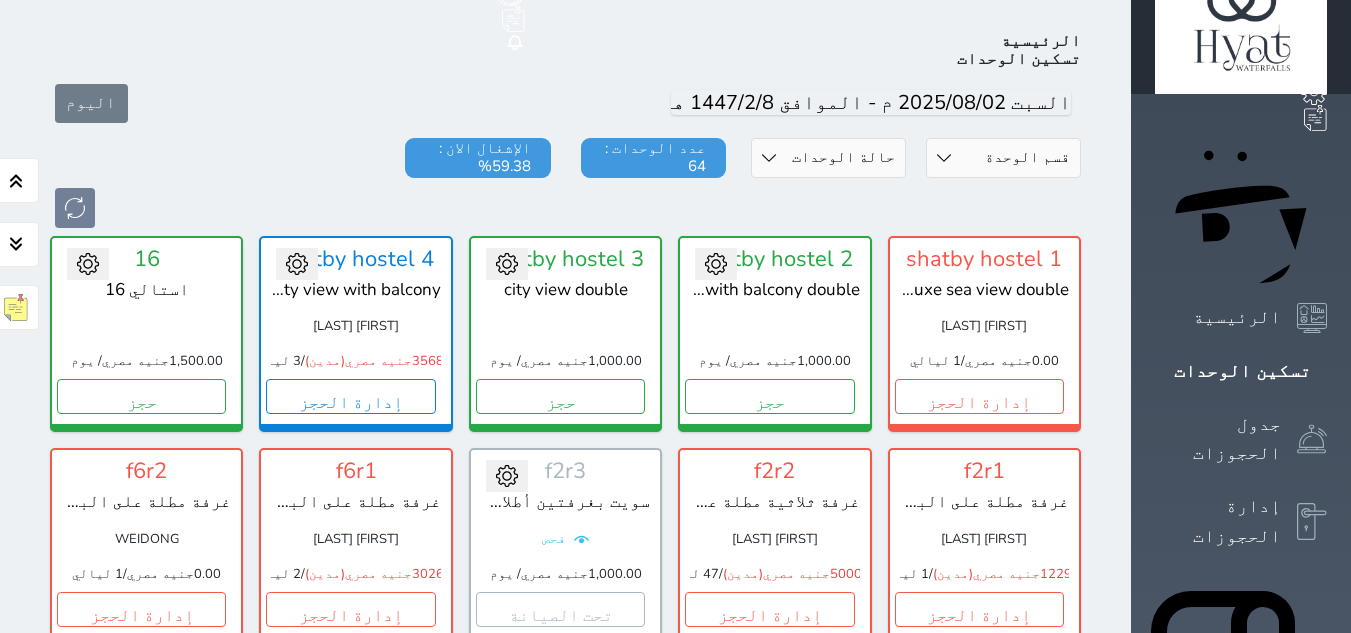 click on "اليوم" at bounding box center (565, 103) 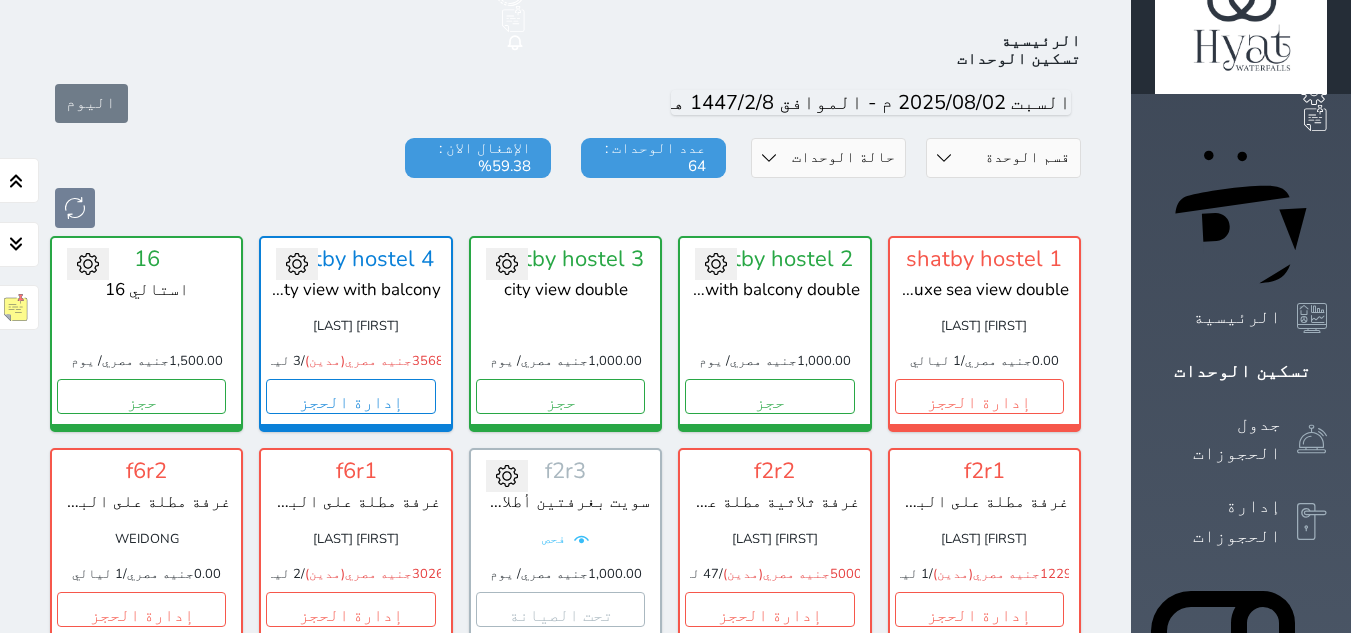 click on "قسم الوحدة   Shatby شقق فندقية Alex Inn Hostle Water falls" at bounding box center (1003, 158) 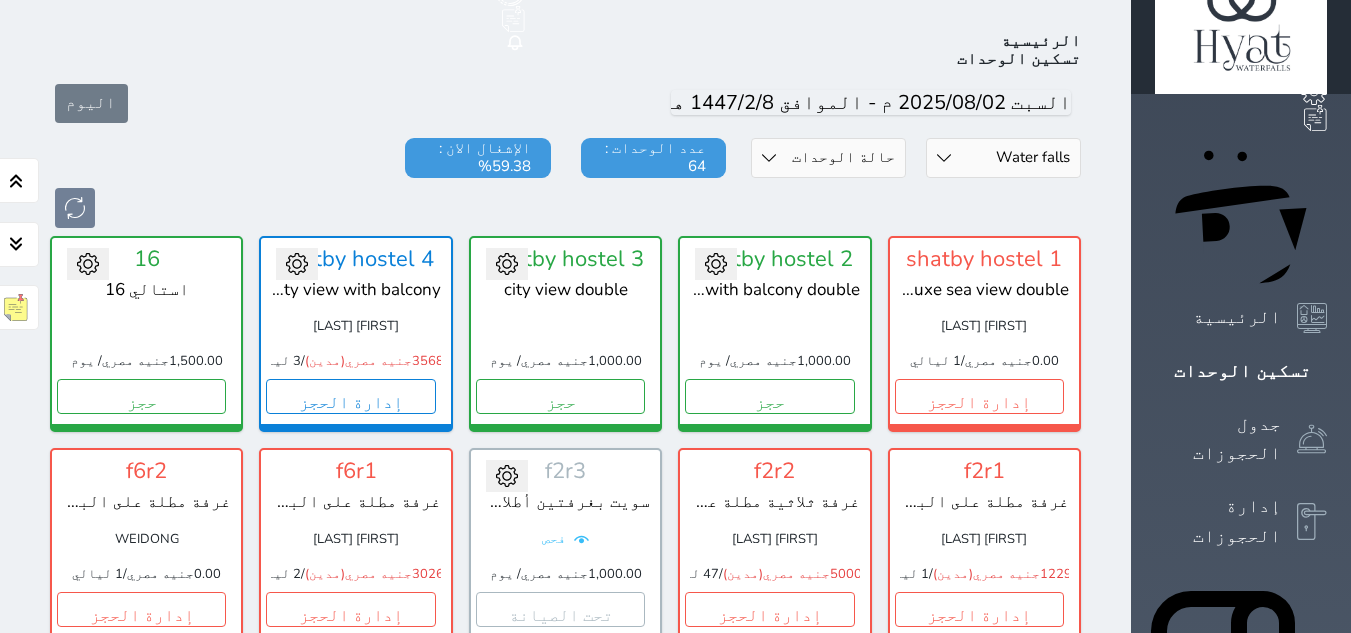 click on "قسم الوحدة   Shatby شقق فندقية Alex Inn Hostle Water falls" at bounding box center [1003, 158] 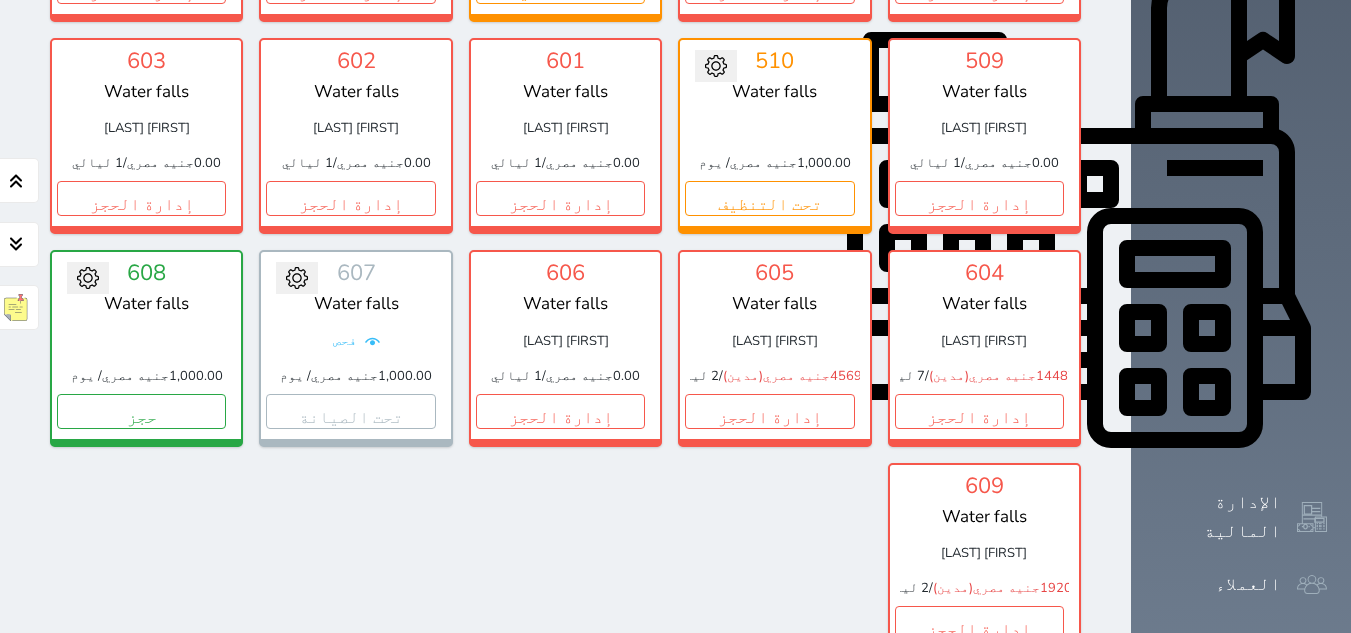 scroll, scrollTop: 917, scrollLeft: 0, axis: vertical 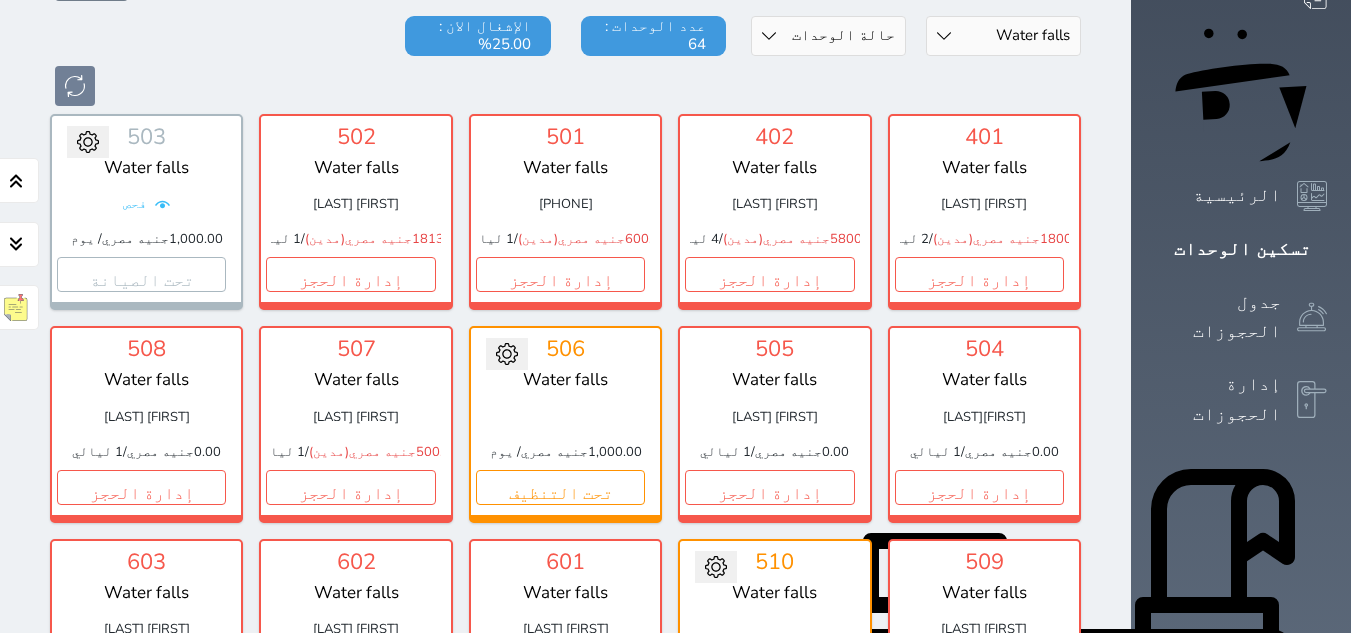 click 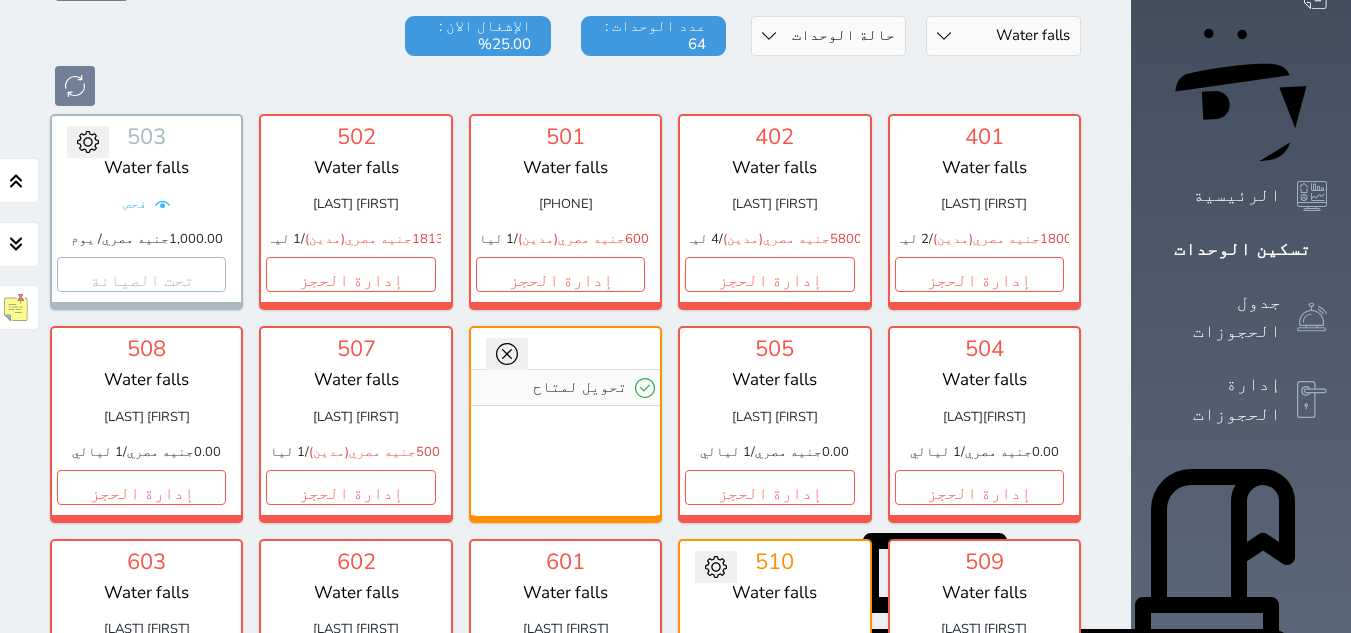 click 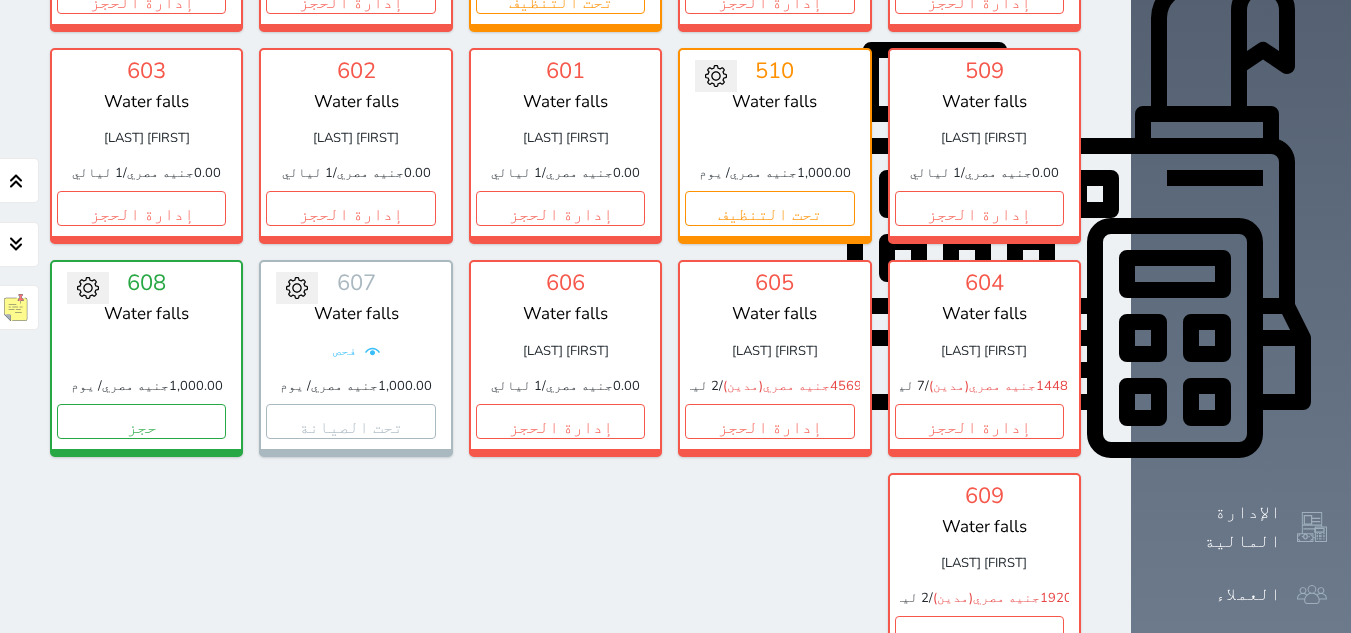 scroll, scrollTop: 717, scrollLeft: 0, axis: vertical 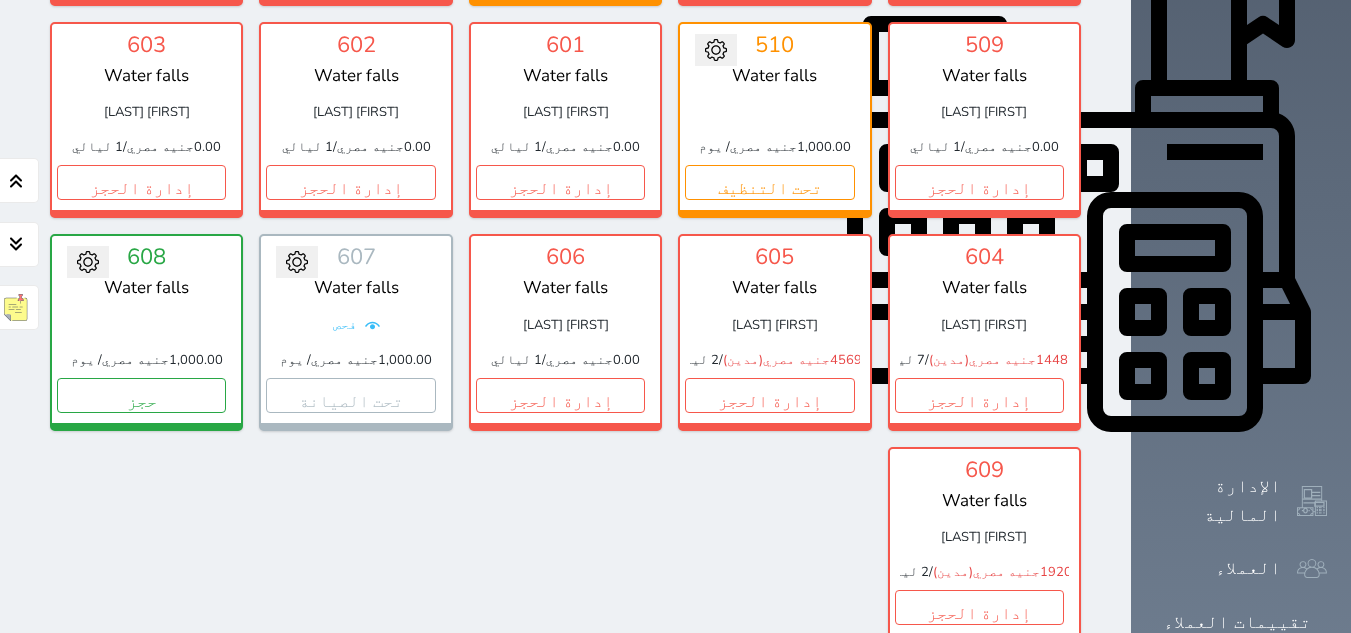click 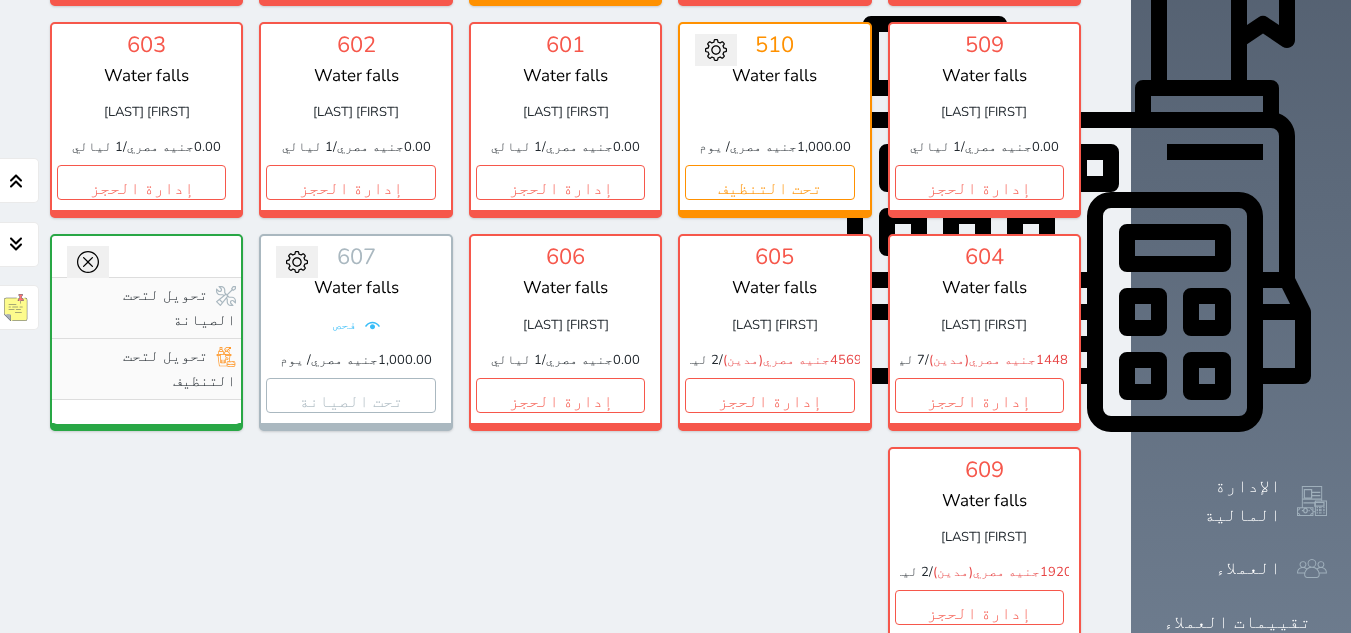 click 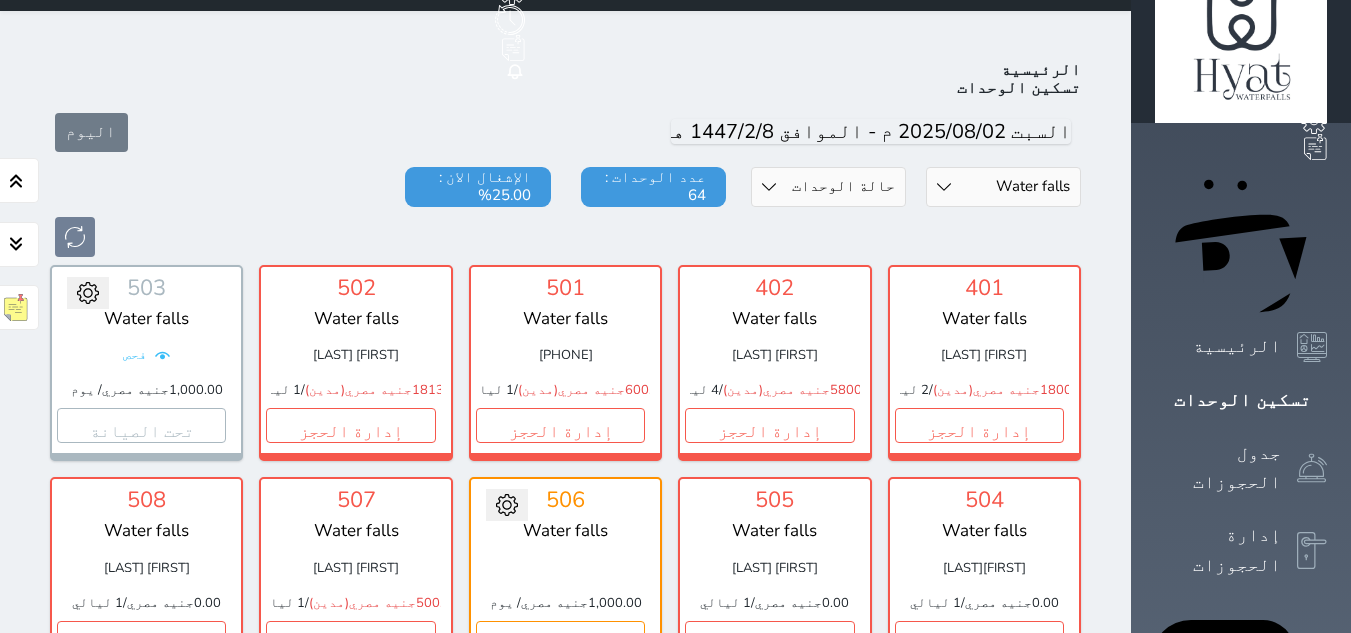 scroll, scrollTop: 17, scrollLeft: 0, axis: vertical 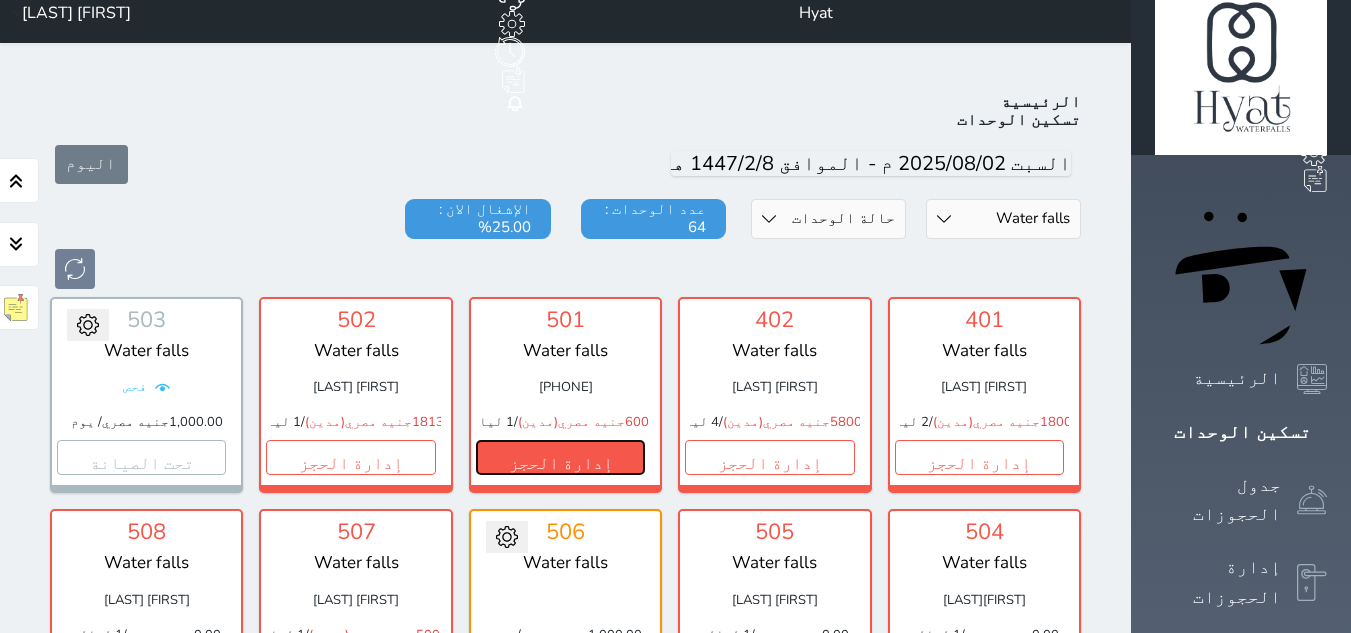click on "إدارة الحجز" at bounding box center [560, 457] 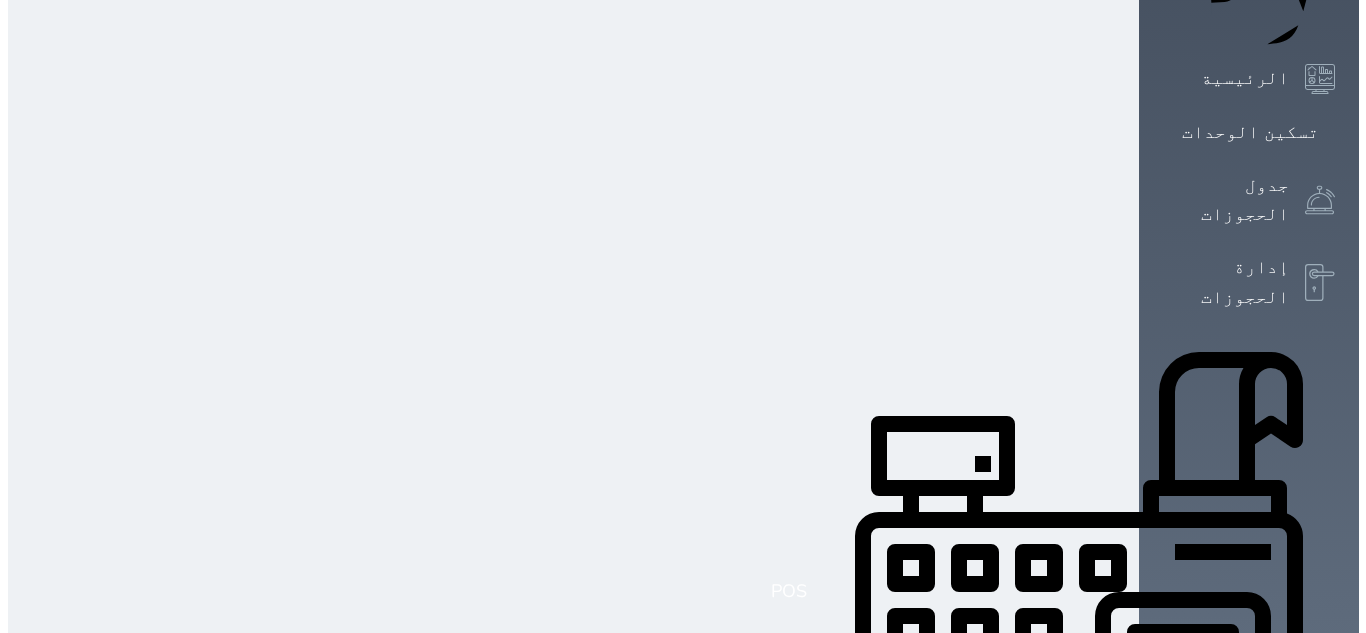 scroll, scrollTop: 0, scrollLeft: 0, axis: both 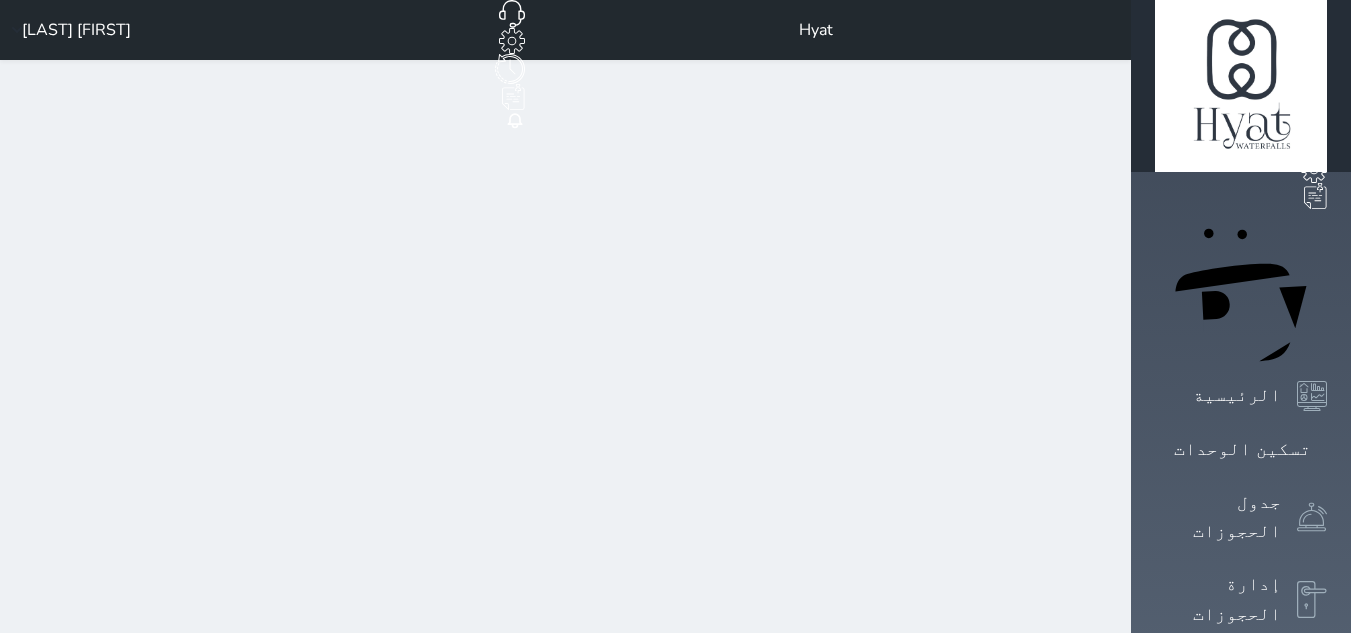 select 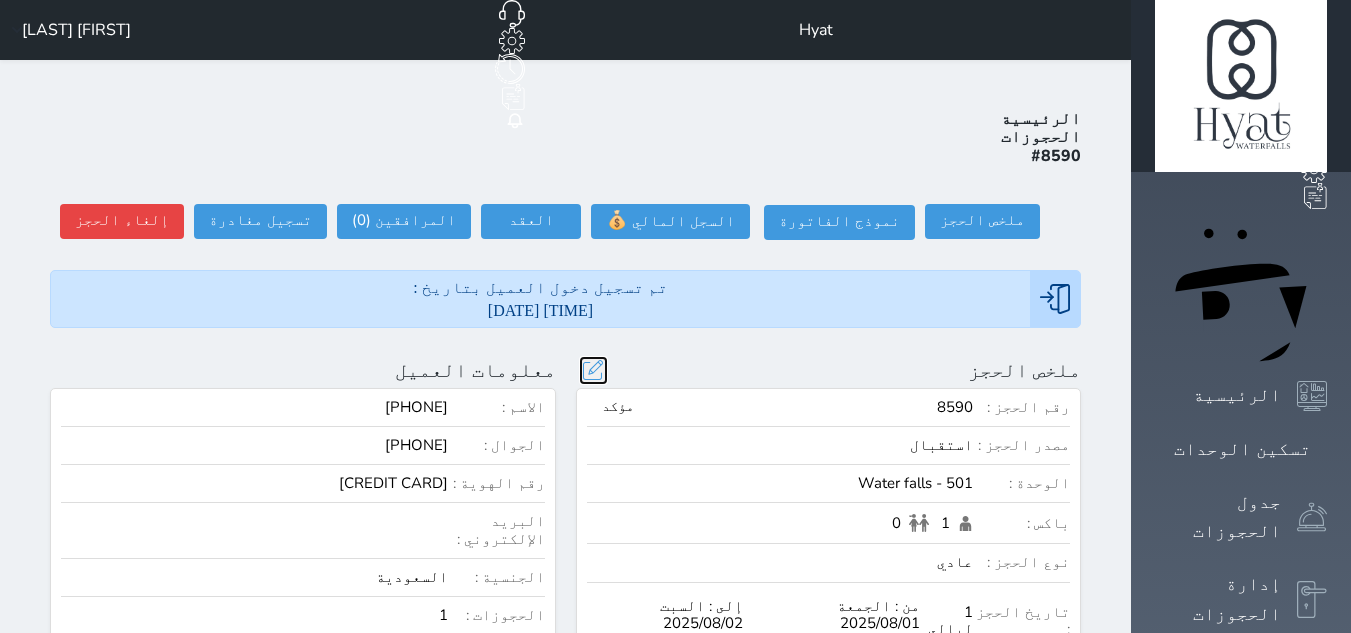 click at bounding box center [593, 370] 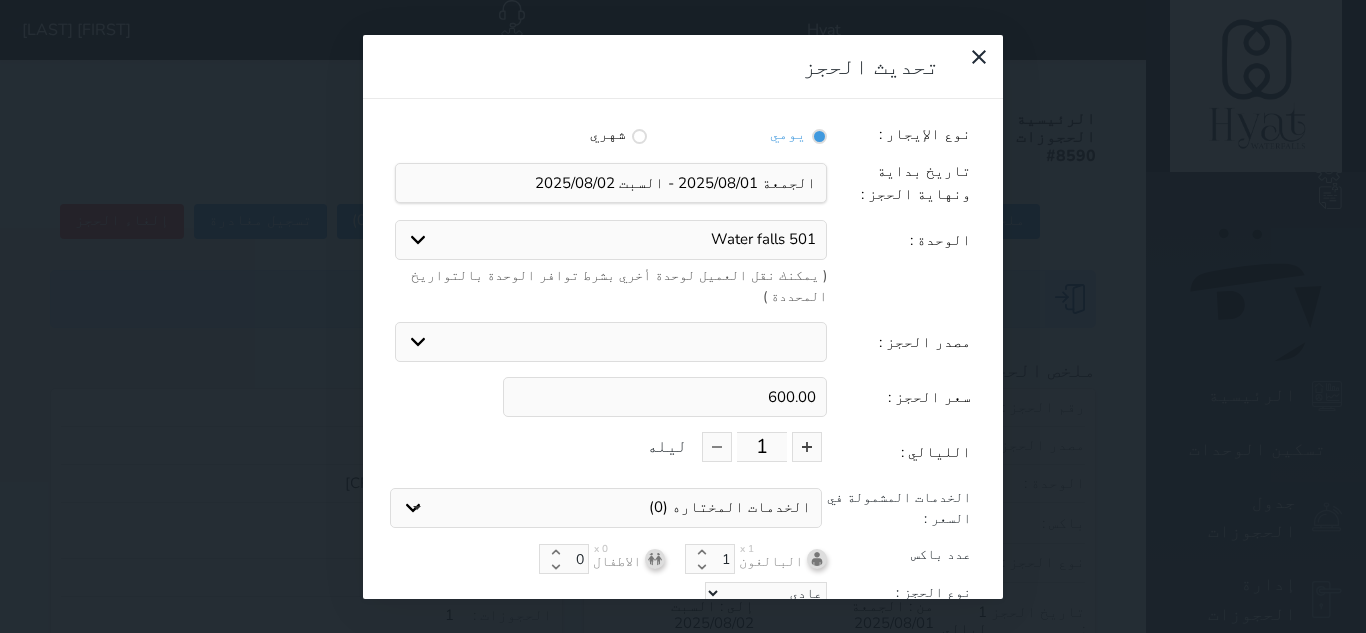 click on "600.00" at bounding box center [665, 397] 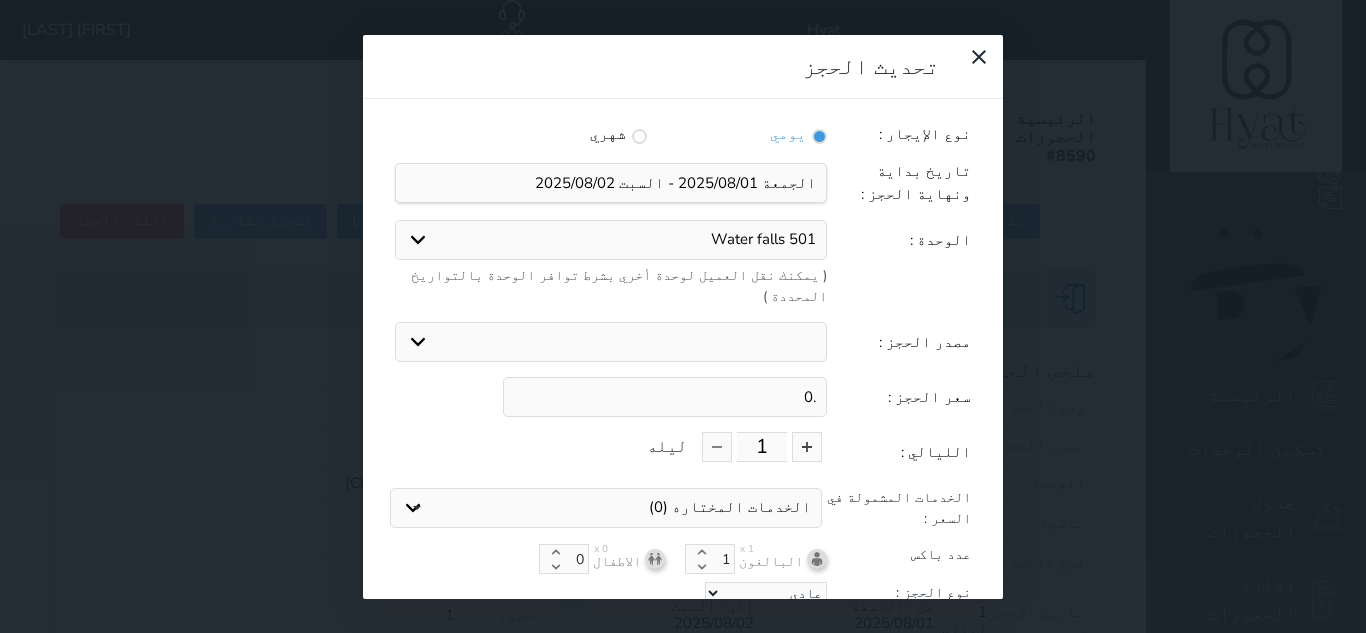 drag, startPoint x: 824, startPoint y: 341, endPoint x: 807, endPoint y: 342, distance: 17.029387 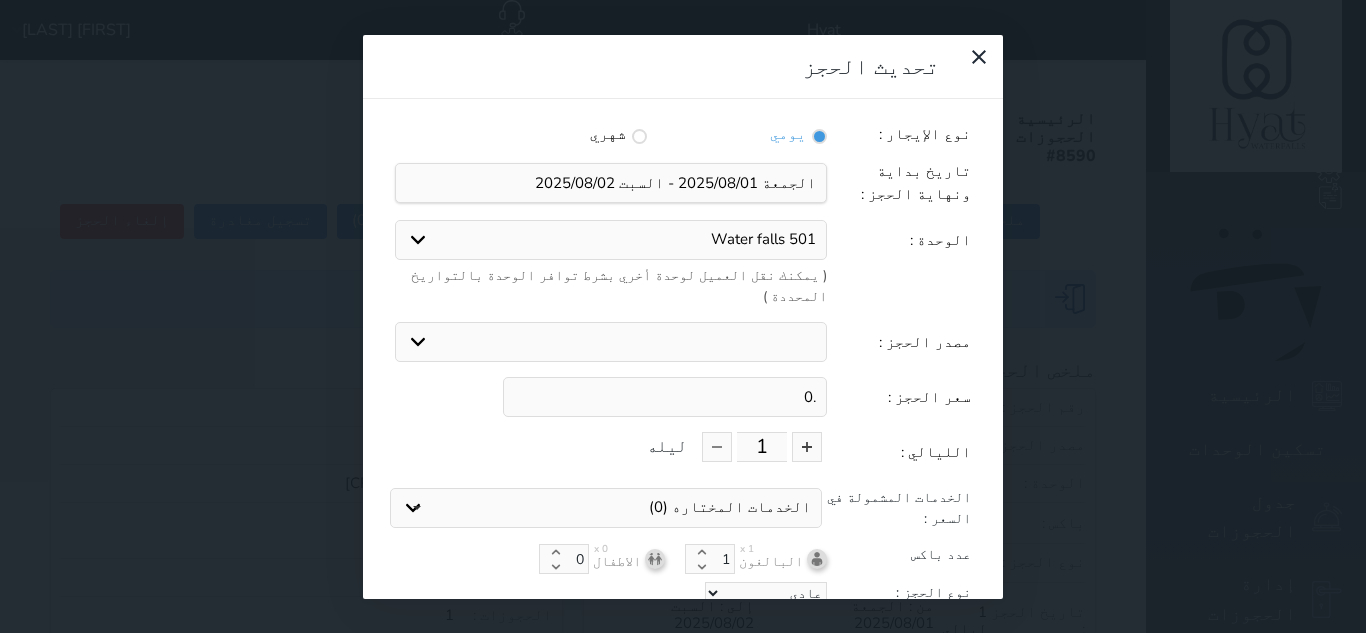 type on "." 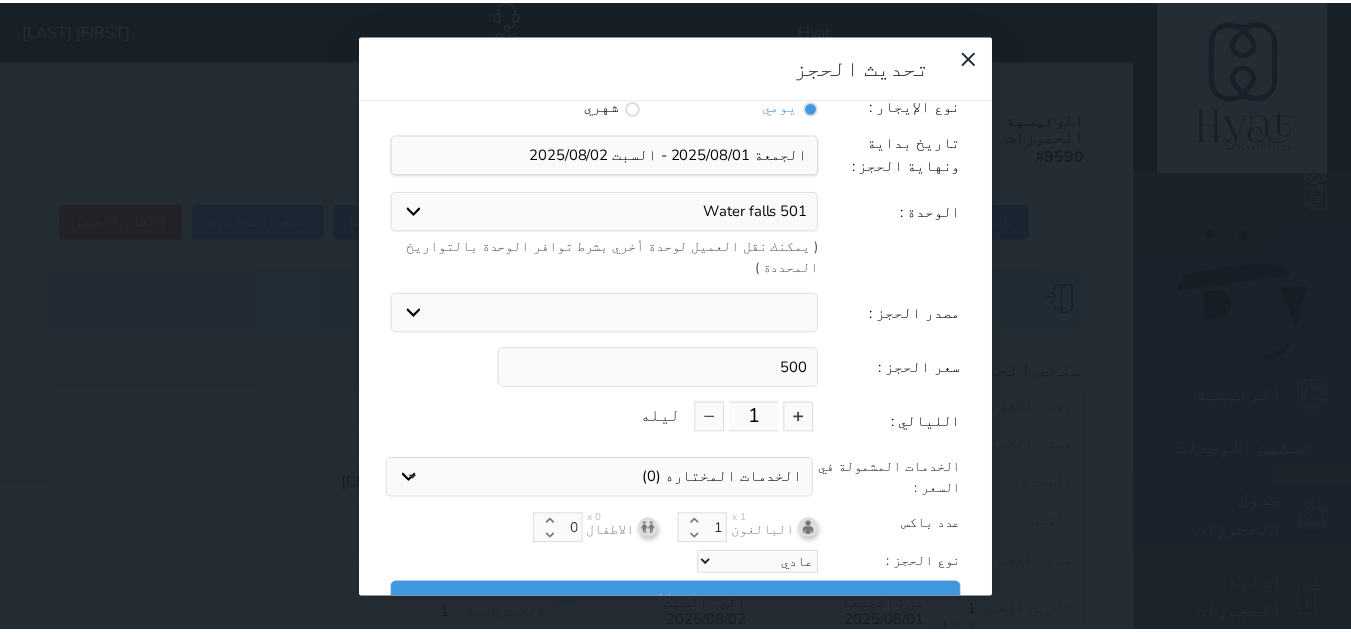 scroll, scrollTop: 45, scrollLeft: 0, axis: vertical 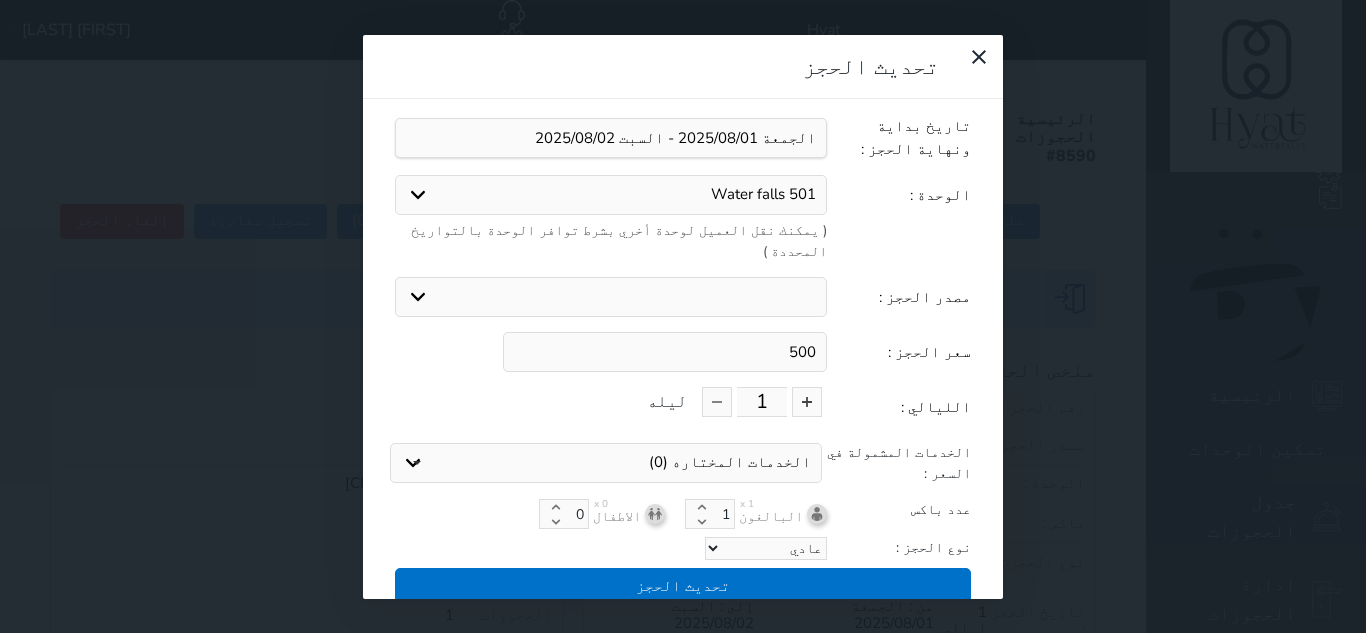 type on "500" 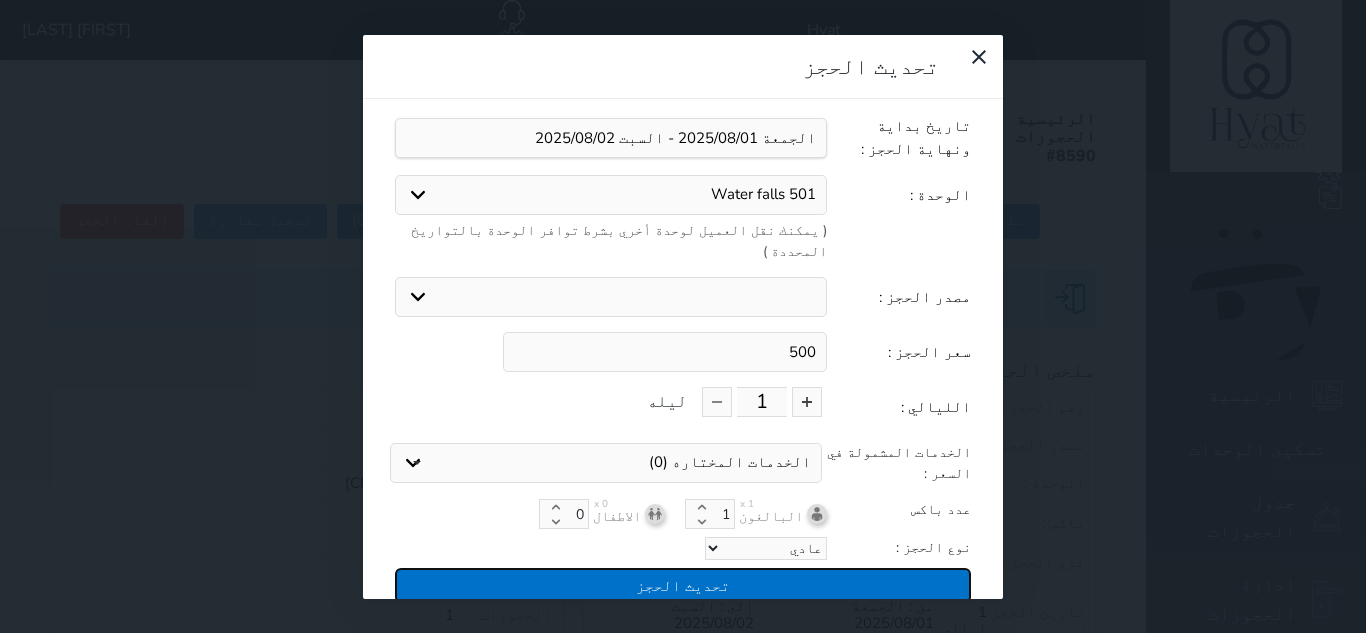 click on "تحديث الحجز" at bounding box center (683, 585) 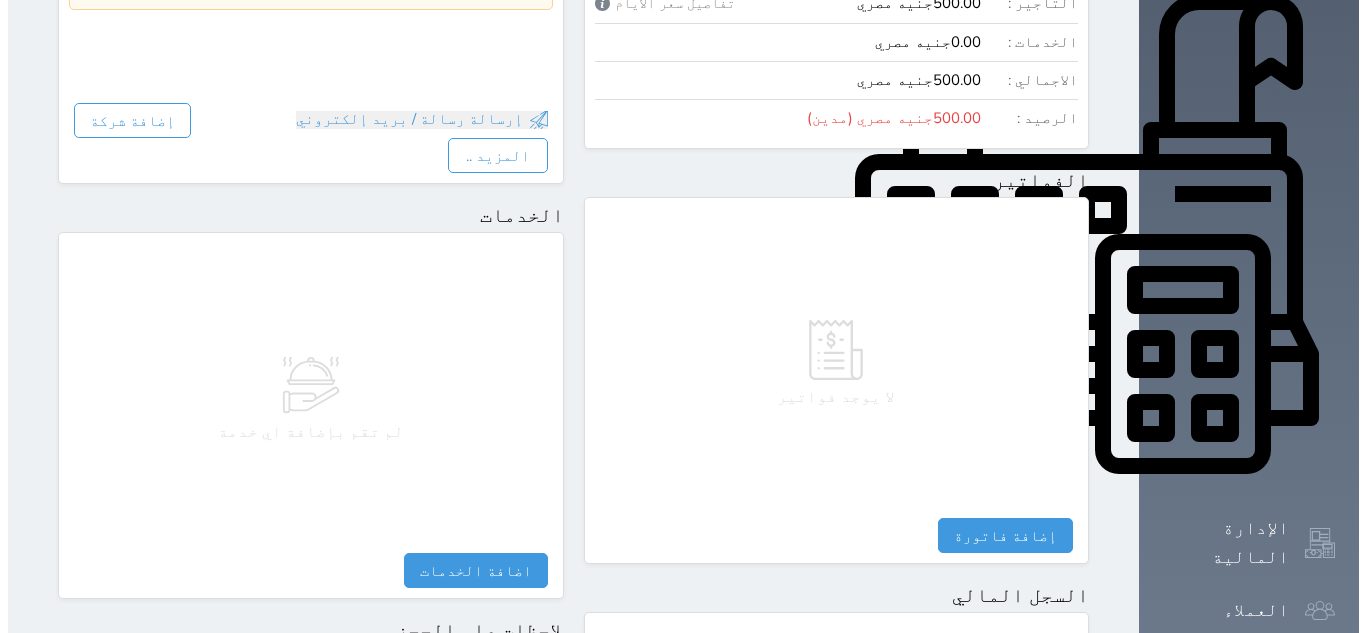 scroll, scrollTop: 1093, scrollLeft: 0, axis: vertical 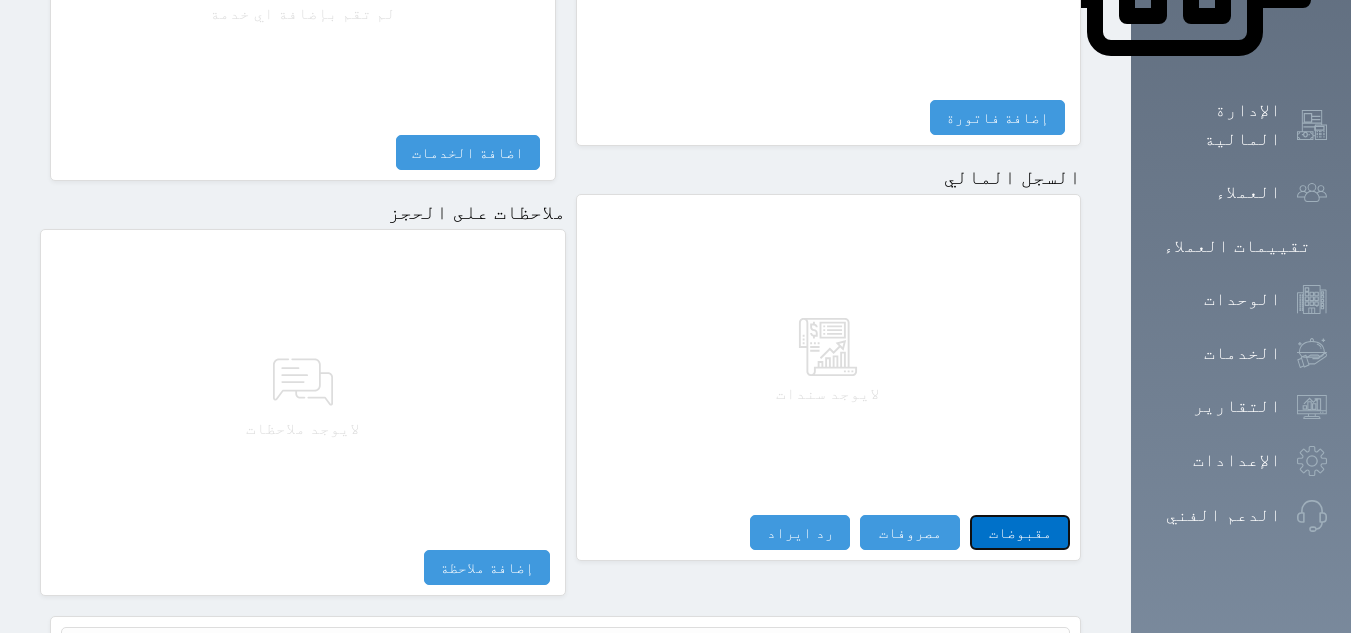 click on "مقبوضات" at bounding box center [1020, 532] 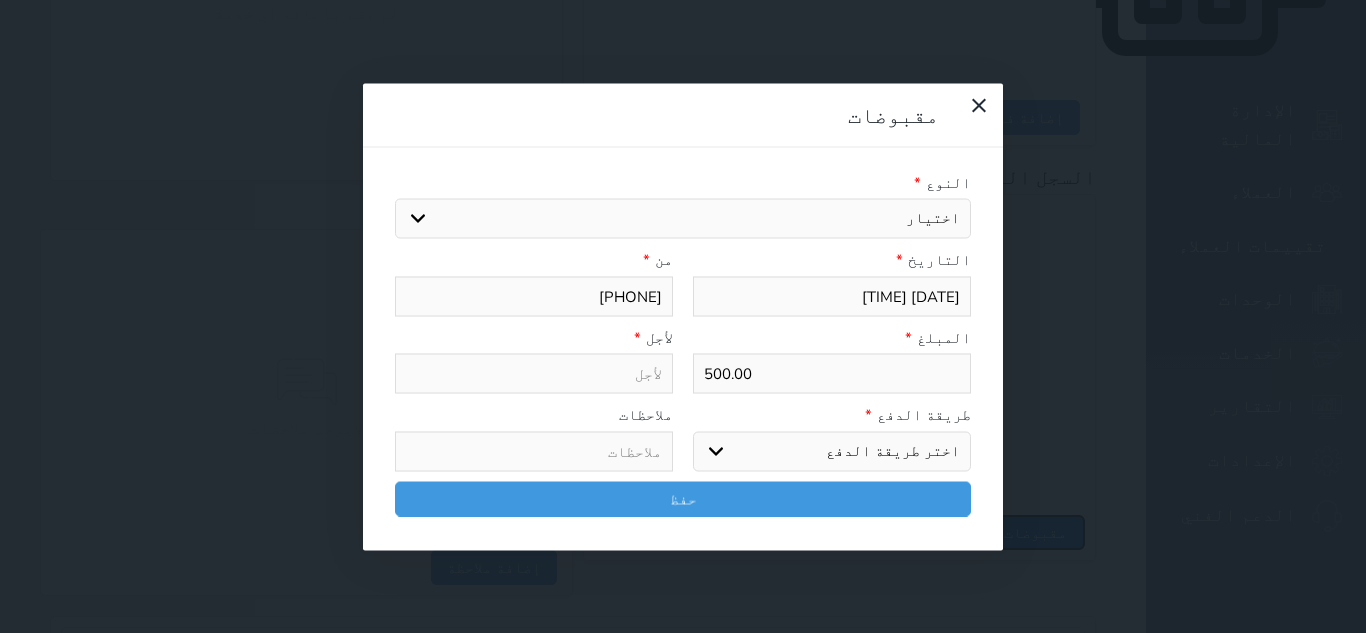 select 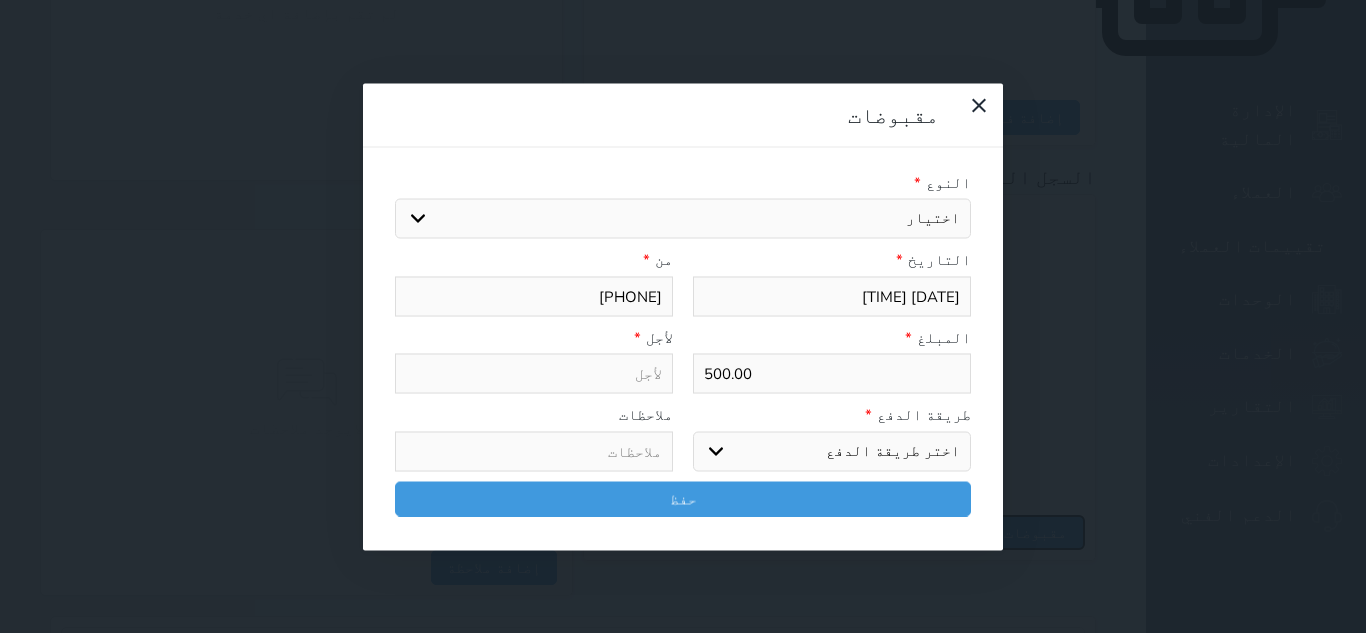 select 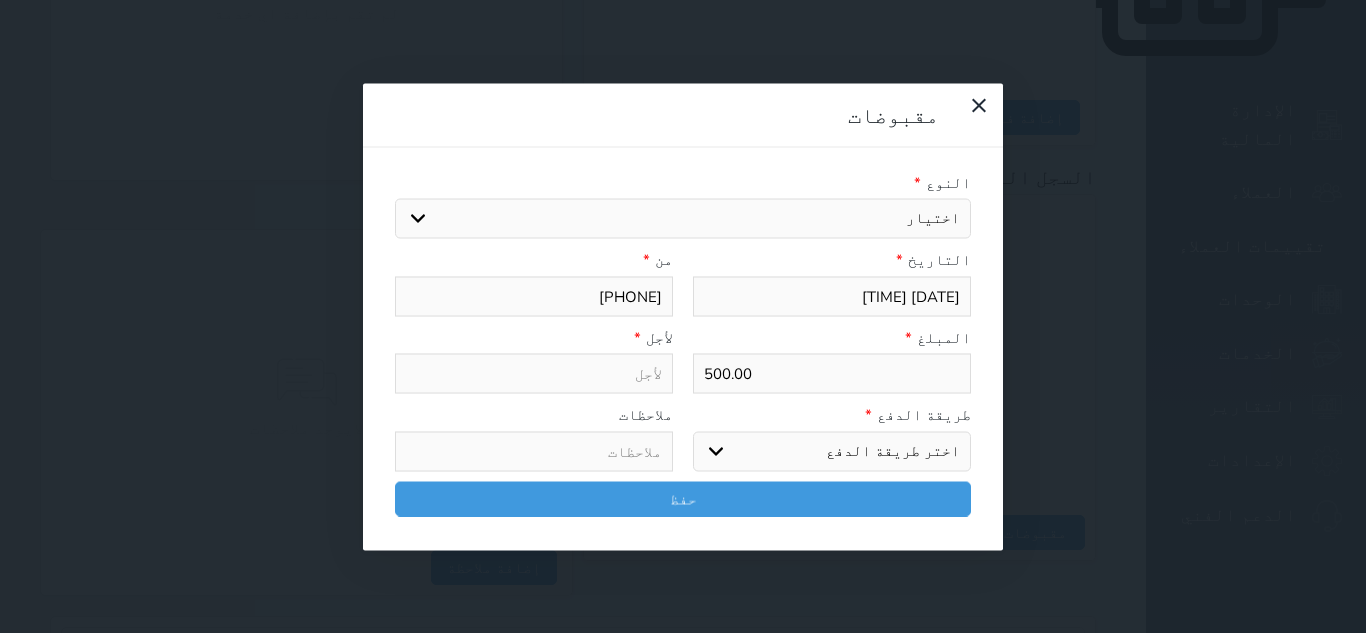 click on "اختيار   مقبوضات عامة قيمة إيجار فواتير تامين عربون لا ينطبق آخر مغسلة واي فاي - الإنترنت مواقف السيارات طعام الأغذية والمشروبات مشروبات المشروبات الباردة المشروبات الساخنة الإفطار غداء عشاء مخبز و كعك حمام سباحة الصالة الرياضية سبا و خدمات الجمال اختيار وإسقاط (خدمات النقل) ميني بار كابل - تلفزيون سرير إضافي تصفيف الشعر التسوق خدمات الجولات السياحية المنظمة خدمات الدليل السياحي قبض إيجار" at bounding box center (683, 219) 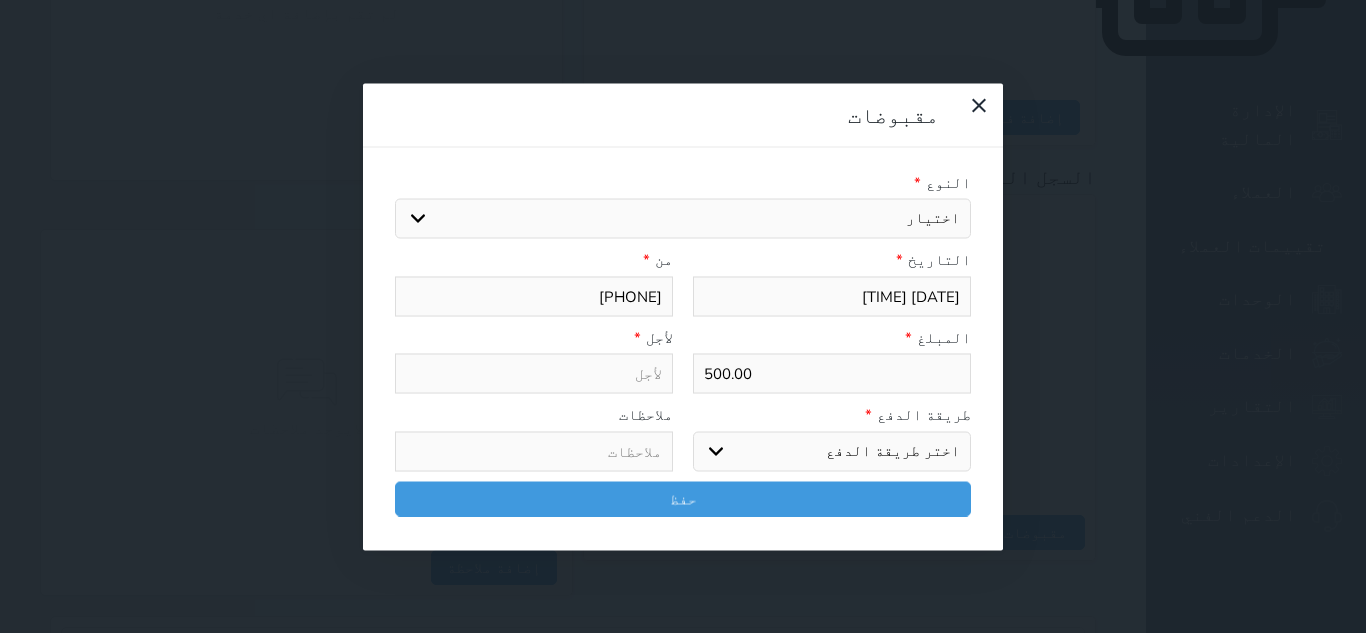 select 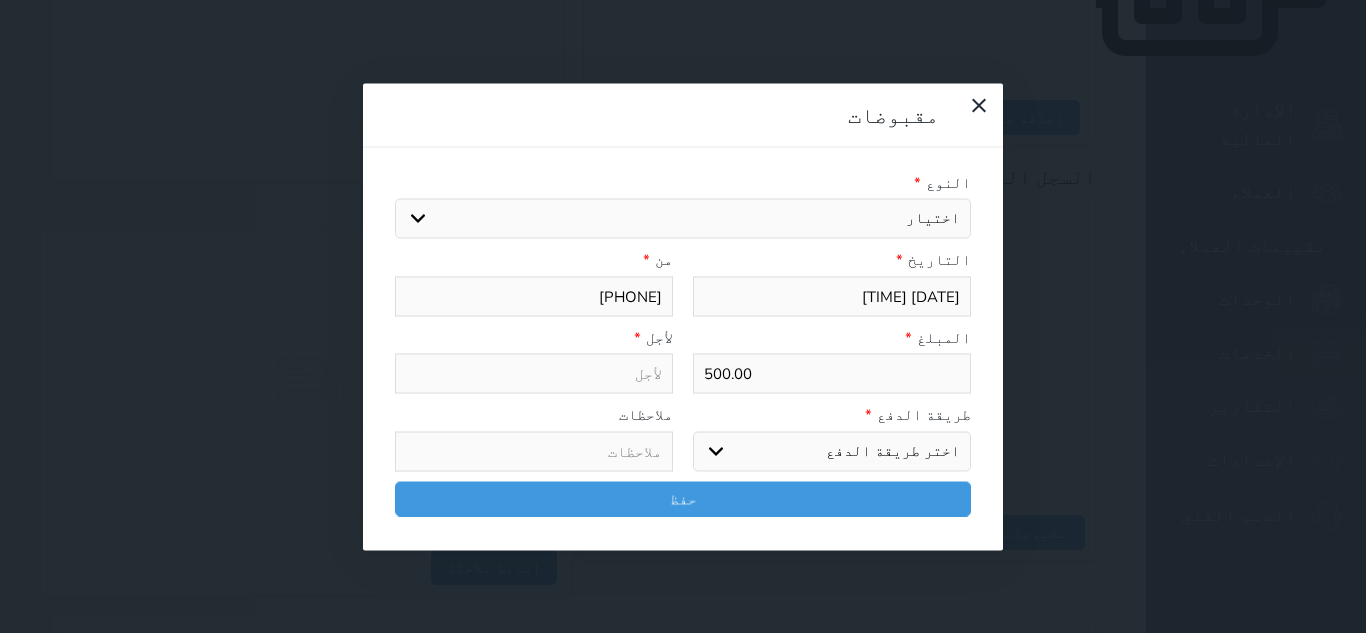 type on "قيمة إيجار - الوحدة - 501" 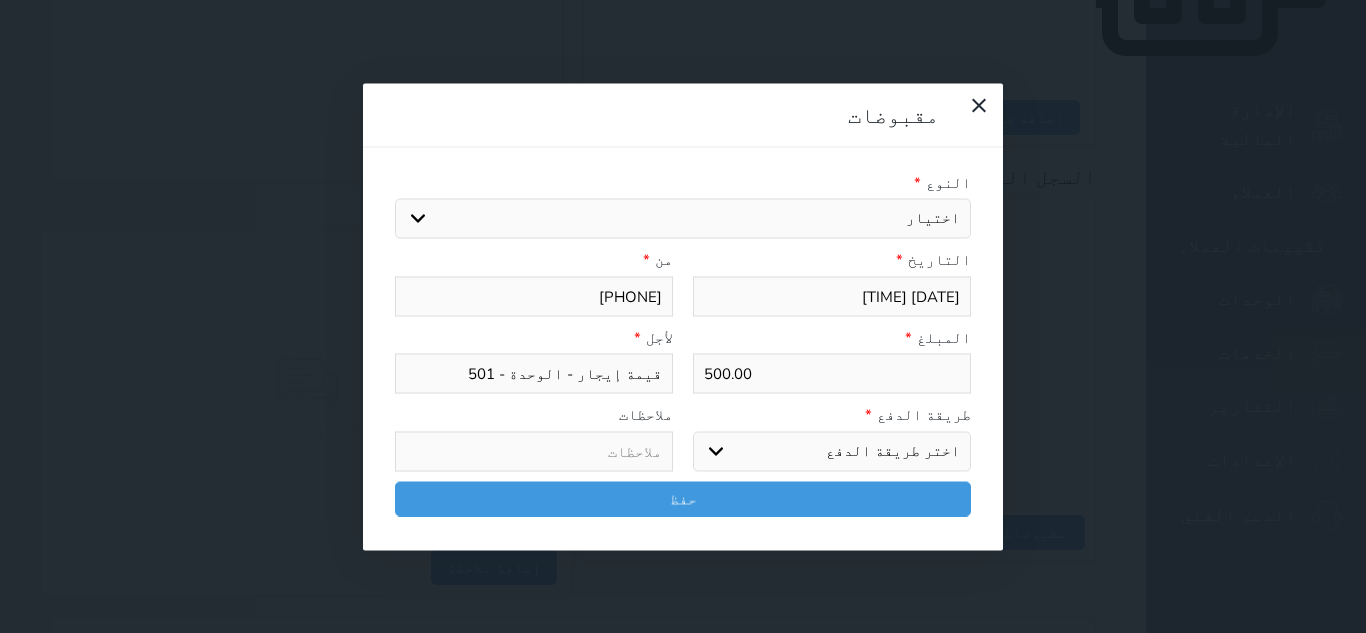 click on "اختر طريقة الدفع   دفع نقدى   تحويل بنكى   مدى   بطاقة ائتمان   آجل" at bounding box center (832, 451) 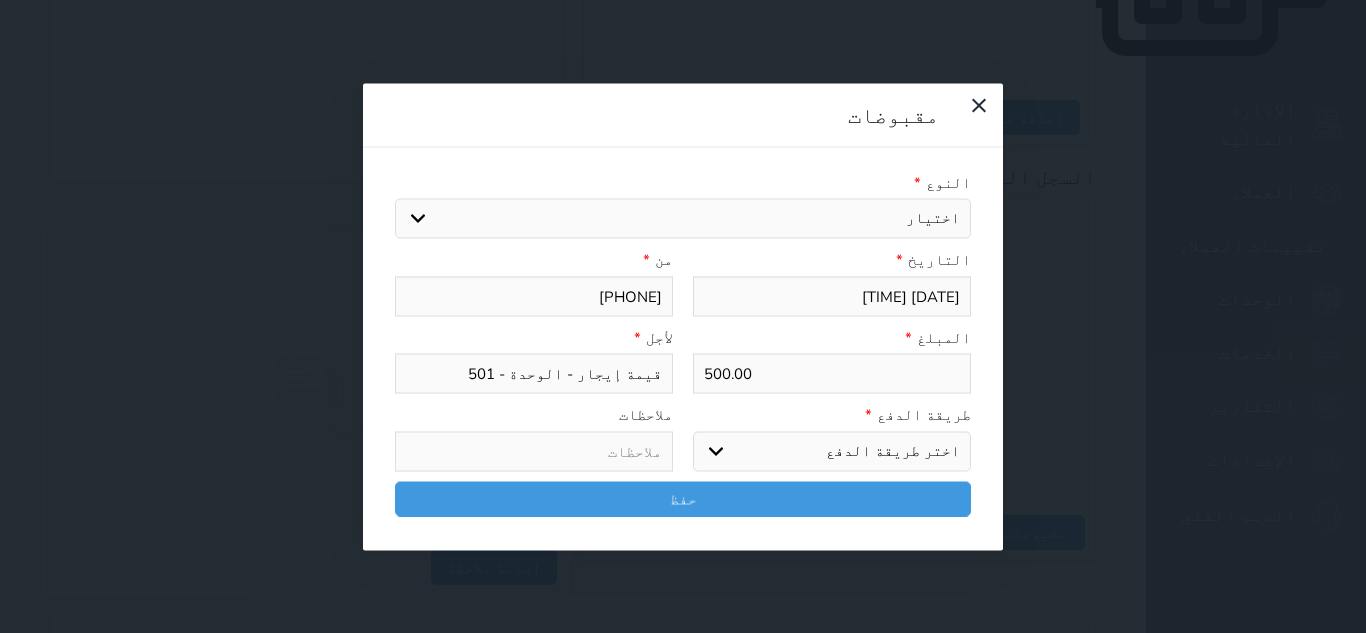 select on "cash" 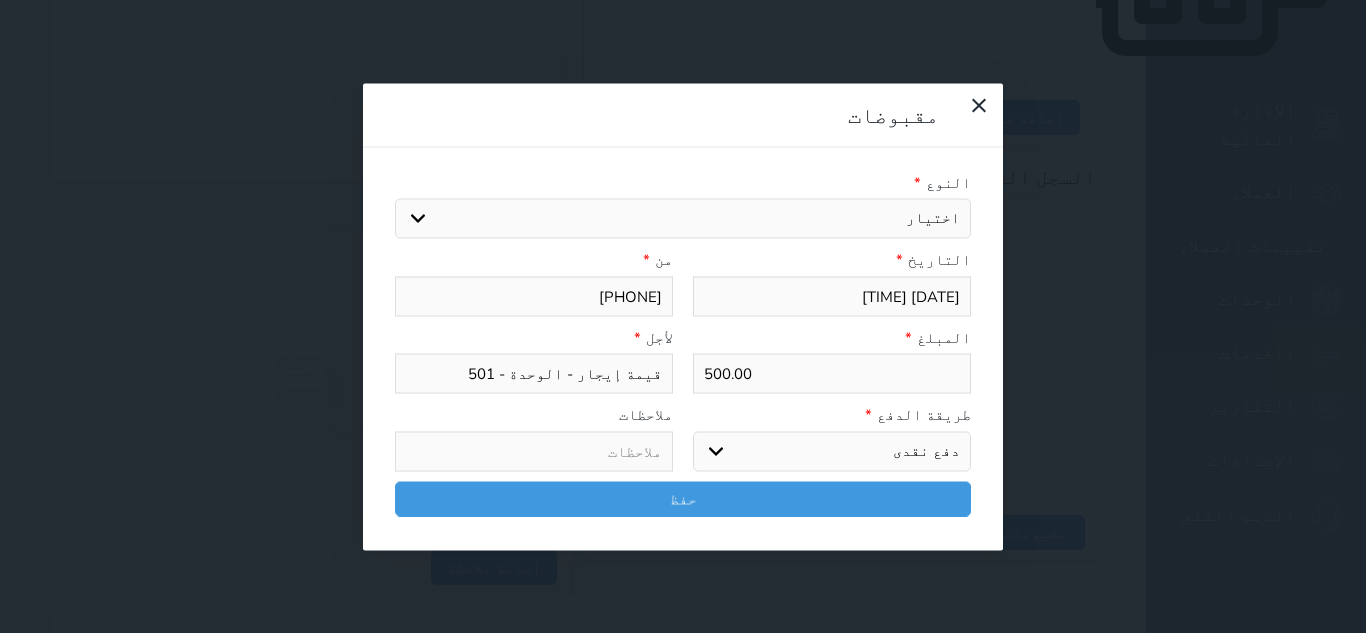 click on "اختر طريقة الدفع   دفع نقدى   تحويل بنكى   مدى   بطاقة ائتمان   آجل" at bounding box center (832, 451) 